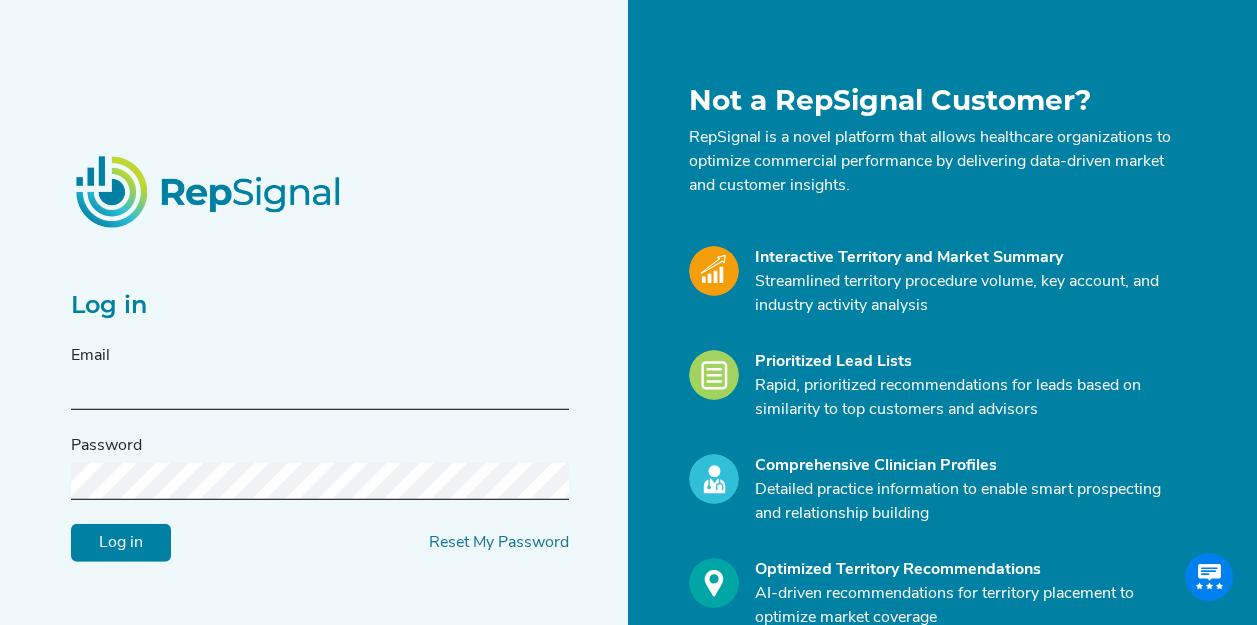 scroll, scrollTop: 0, scrollLeft: 0, axis: both 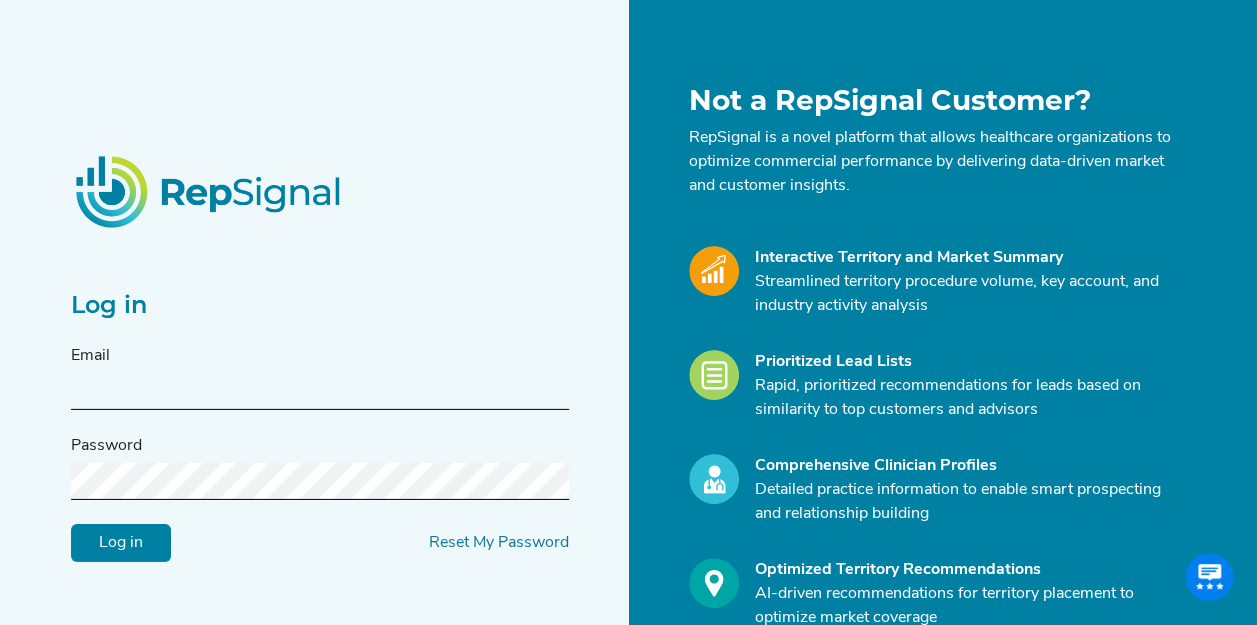 click at bounding box center [320, 391] 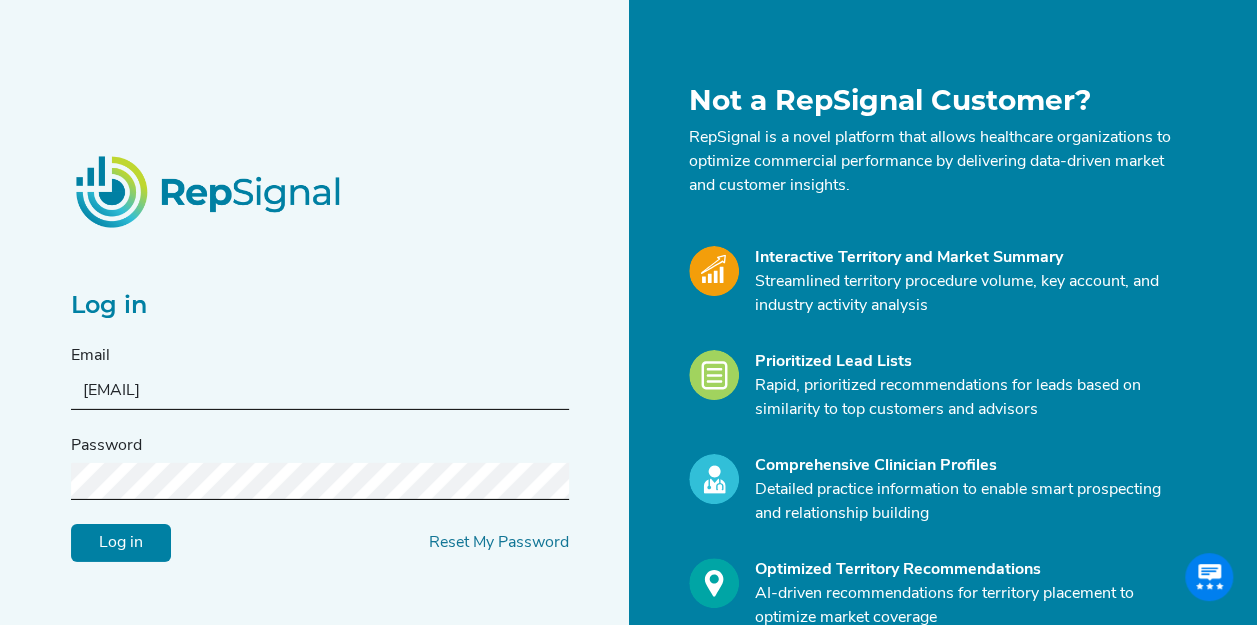 click on "Log in" at bounding box center (121, 543) 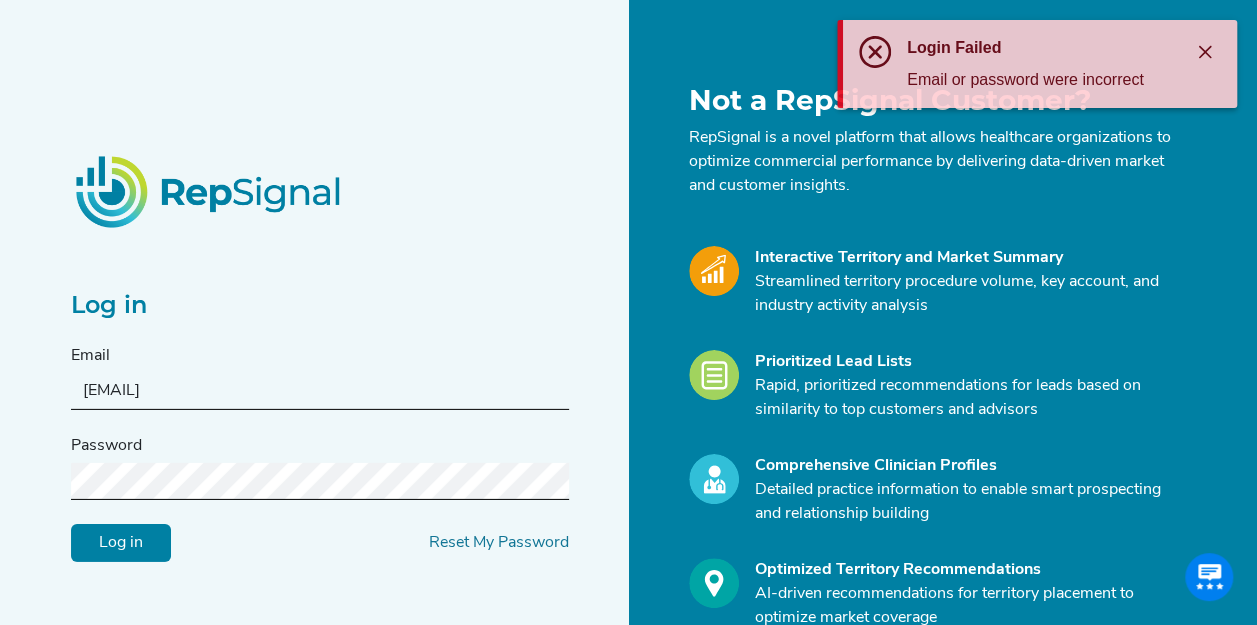 click on "Log in Email [EMAIL] Password Log in     Reset My Password  Not a RepSignal Customer?  RepSignal is a novel platform that allows healthcare organizations to optimize commercial performance by delivering data-driven market and customer insights.  Interactive Territory and Market Summary  Streamlined territory procedure volume, key account, and industry activity analysis  Prioritized Lead Lists  Rapid, prioritized recommendations for leads based on similarity to top customers and advisors  Comprehensive Clinician Profiles  Detailed practice information to enable smart prospecting and relationship building  Optimized Territory Recommendations  AI-driven recommendations for territory placement to optimize market coverage   Learn More  S2N Health * [CITY] - [CITY] *" at bounding box center (628, 398) 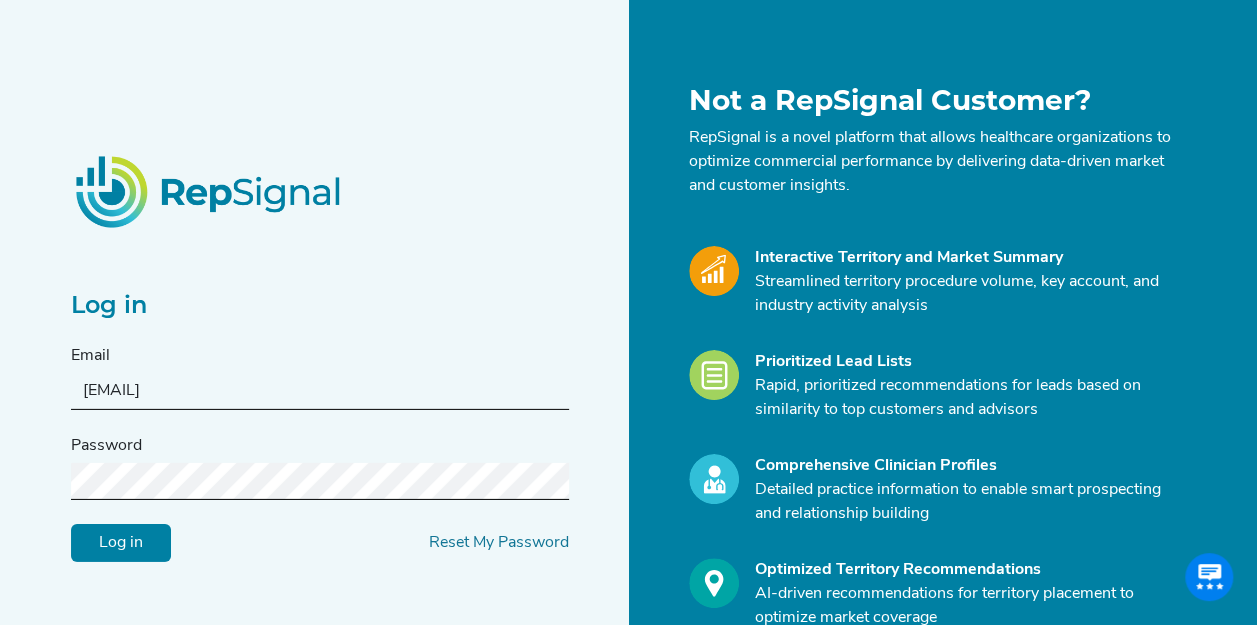 click on "Log in" at bounding box center (121, 543) 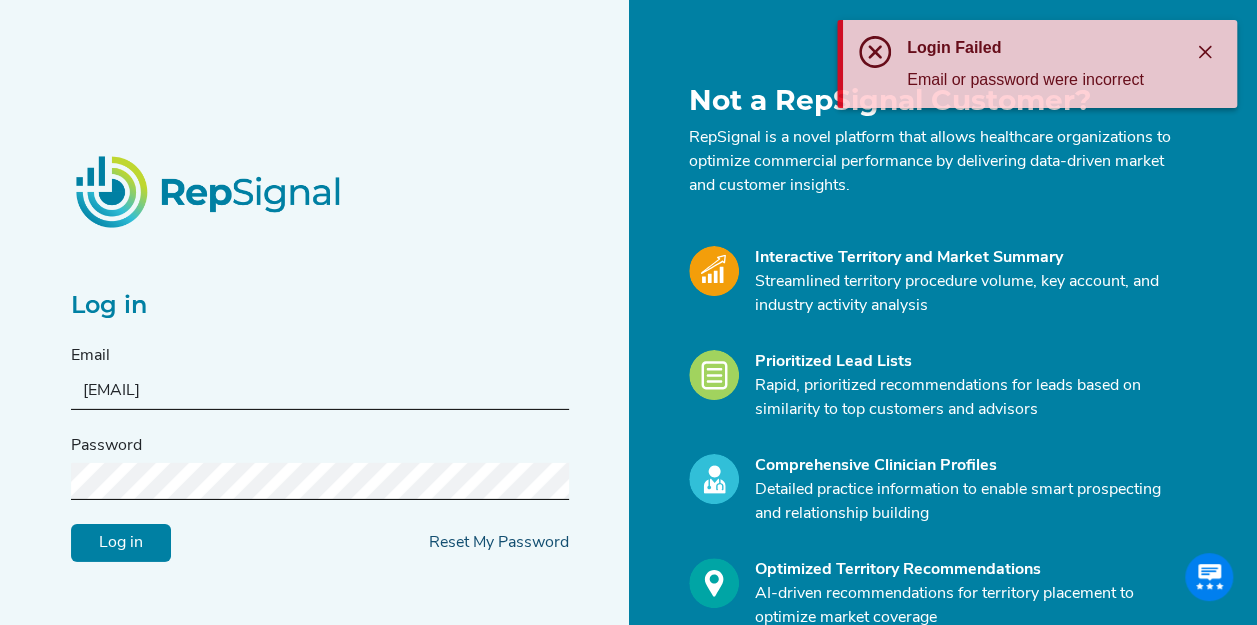 click on "Reset My Password" at bounding box center [499, 543] 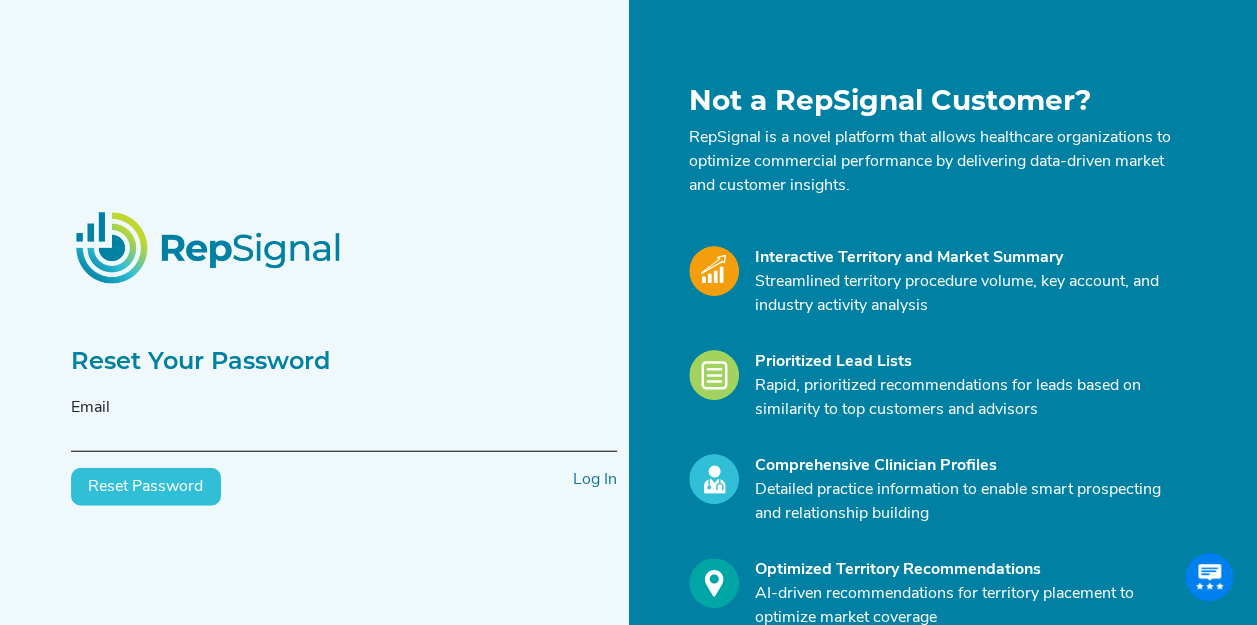click on "Email" at bounding box center (90, 408) 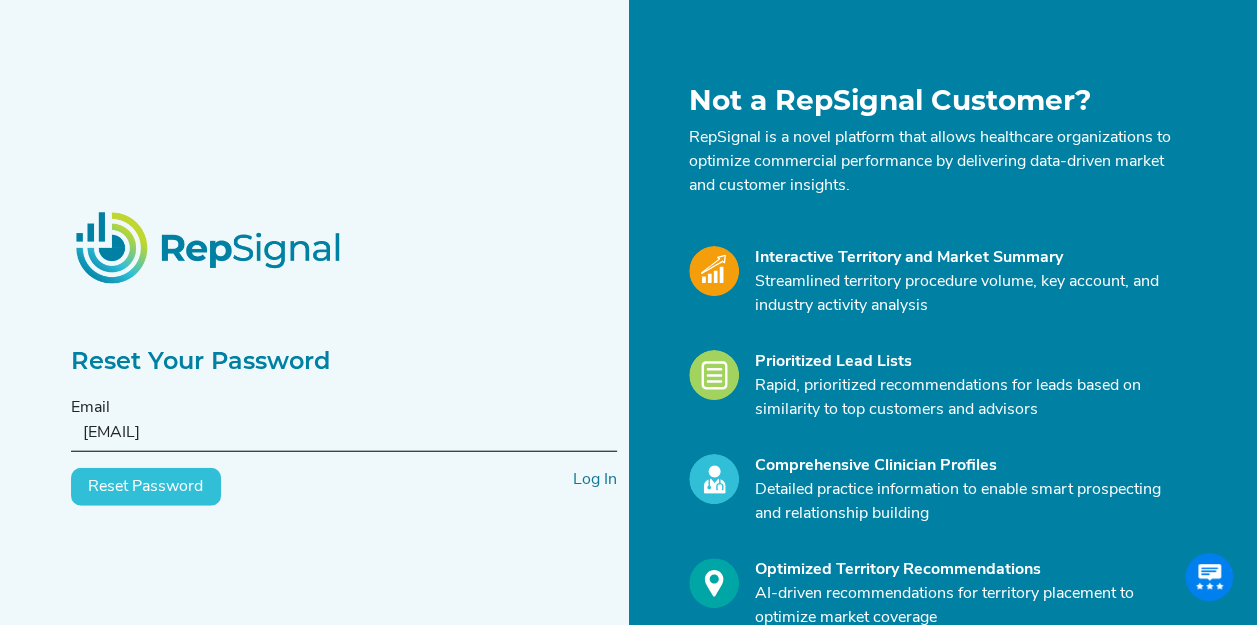 click on "Reset Password" at bounding box center [146, 487] 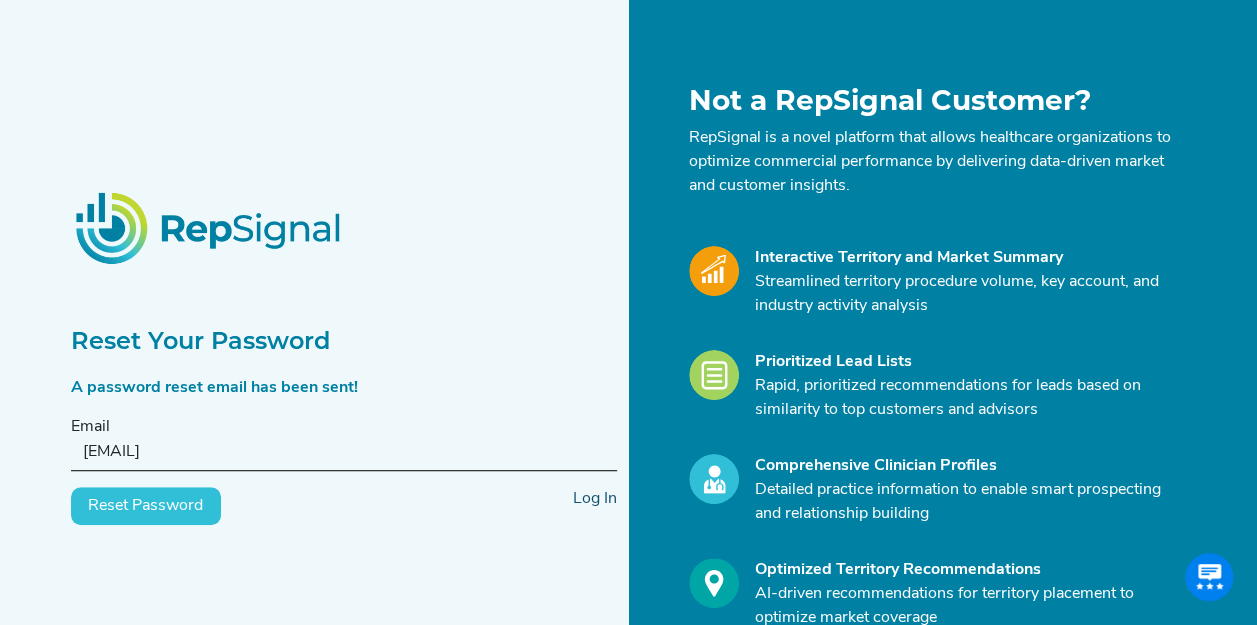 click on "Log In" at bounding box center (595, 499) 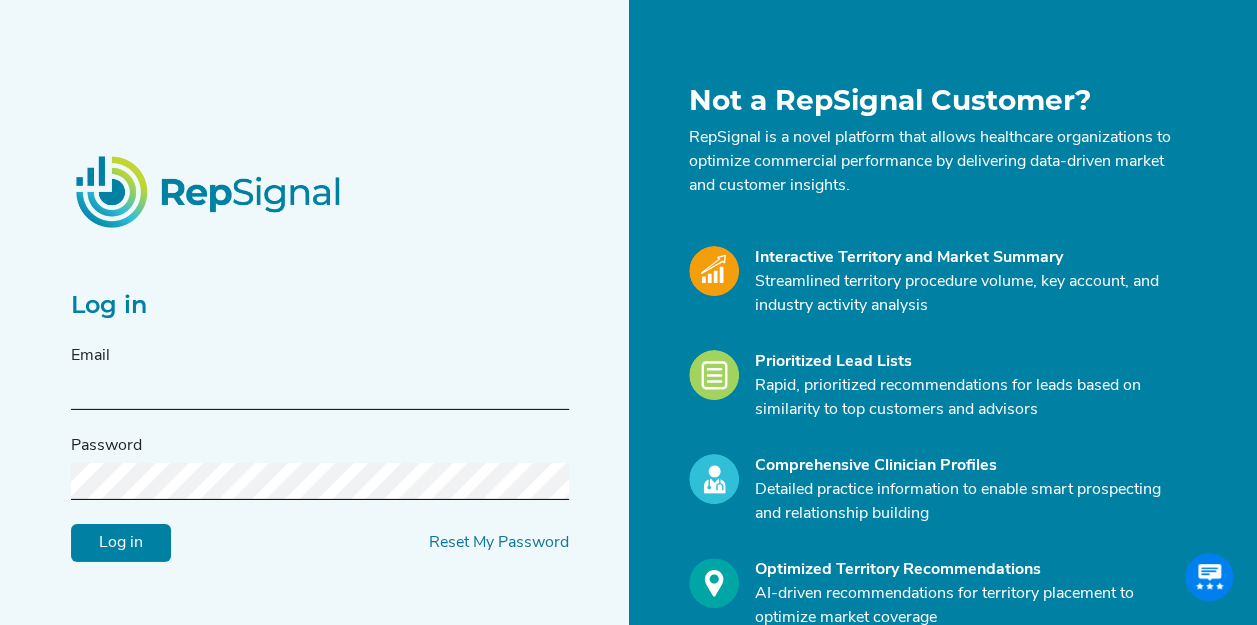 click at bounding box center (320, 391) 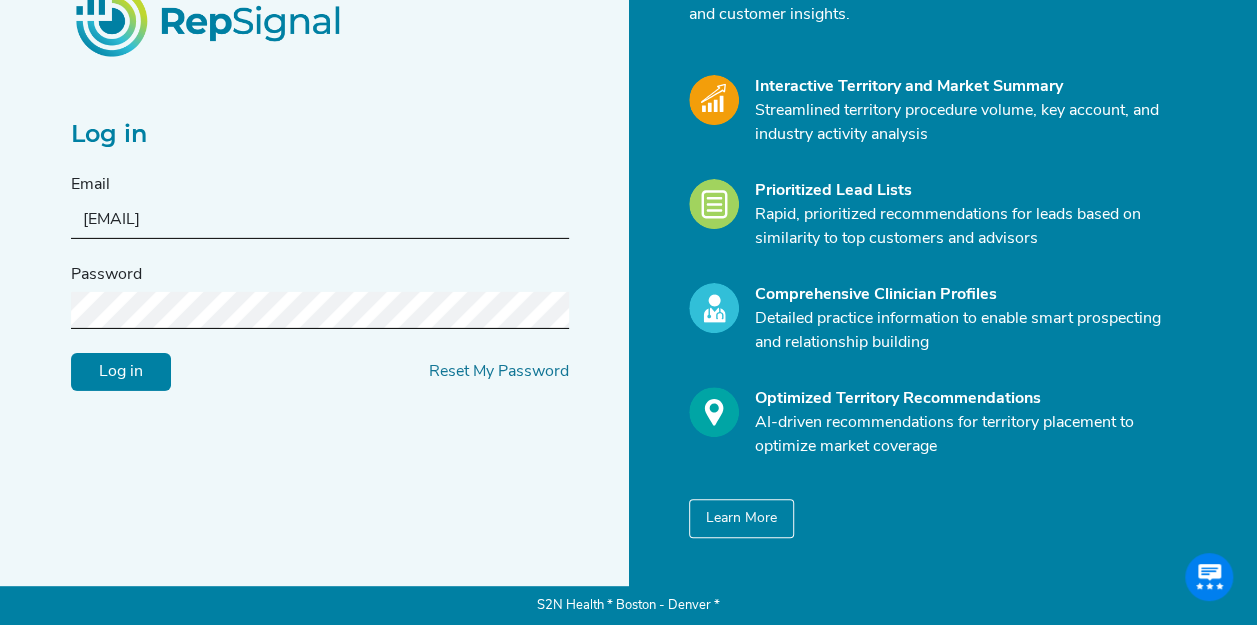 scroll, scrollTop: 0, scrollLeft: 0, axis: both 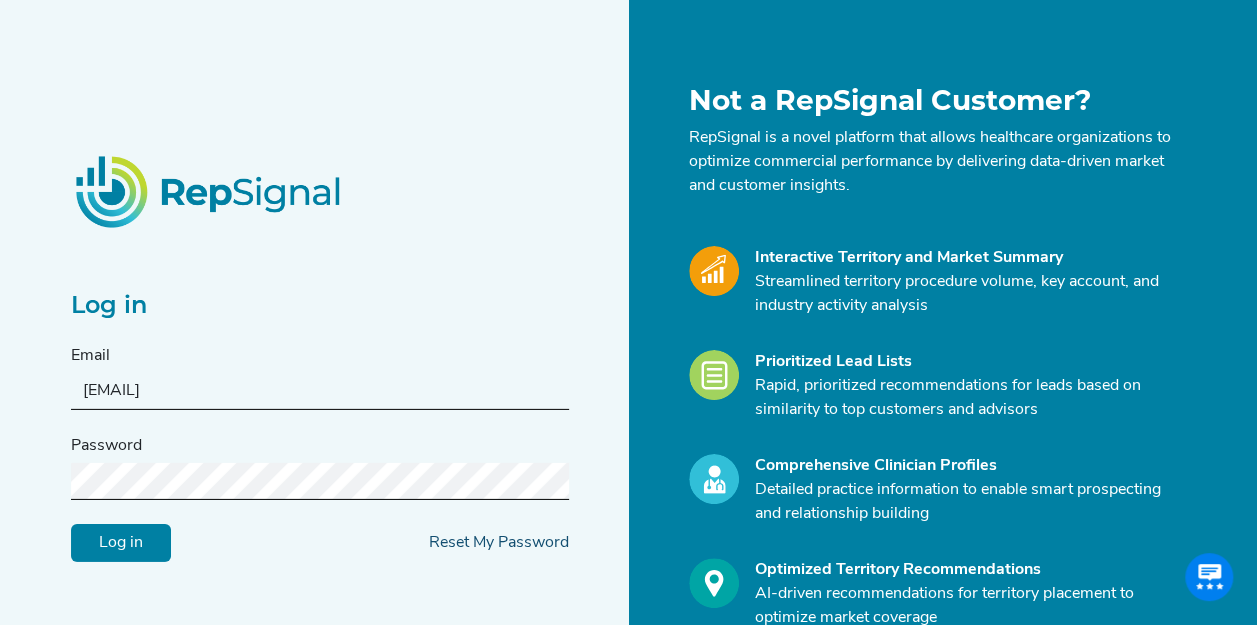 click on "Reset My Password" at bounding box center (499, 543) 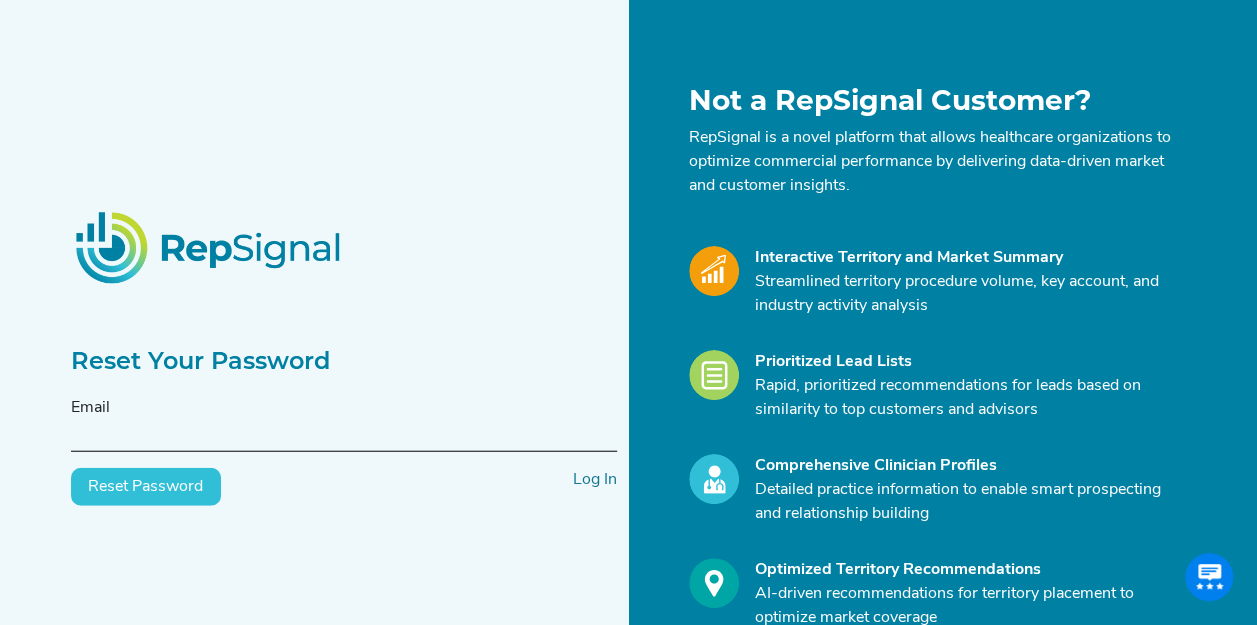 click at bounding box center (344, 433) 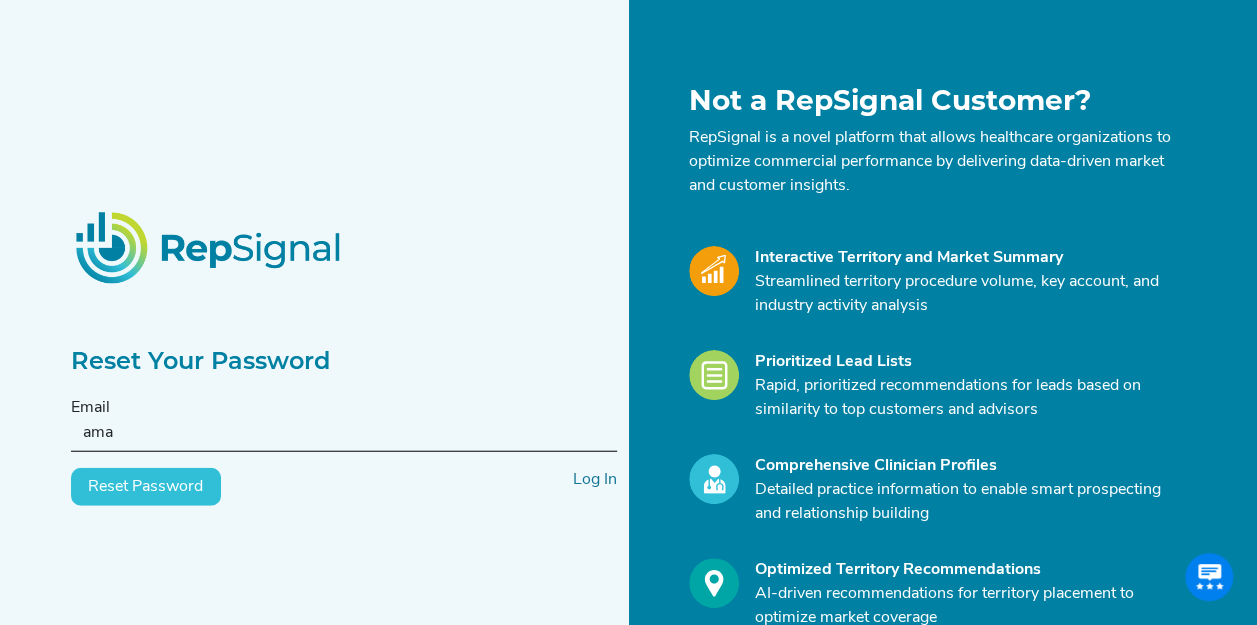 type on "[EMAIL]" 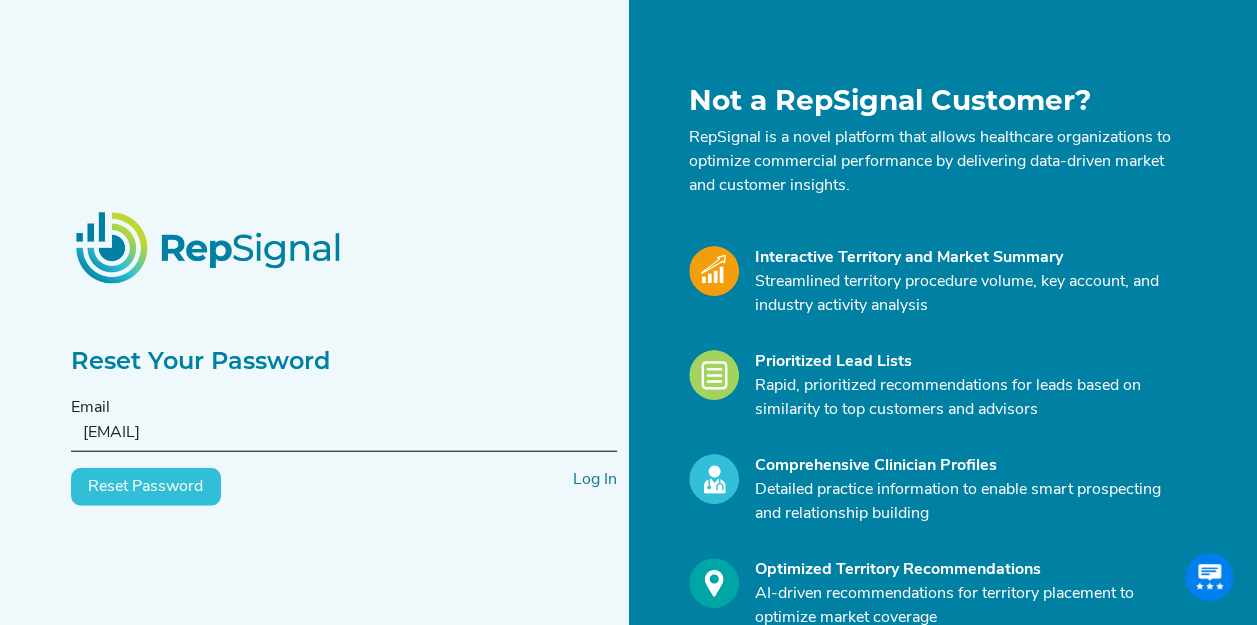 click on "Reset Password" at bounding box center [146, 487] 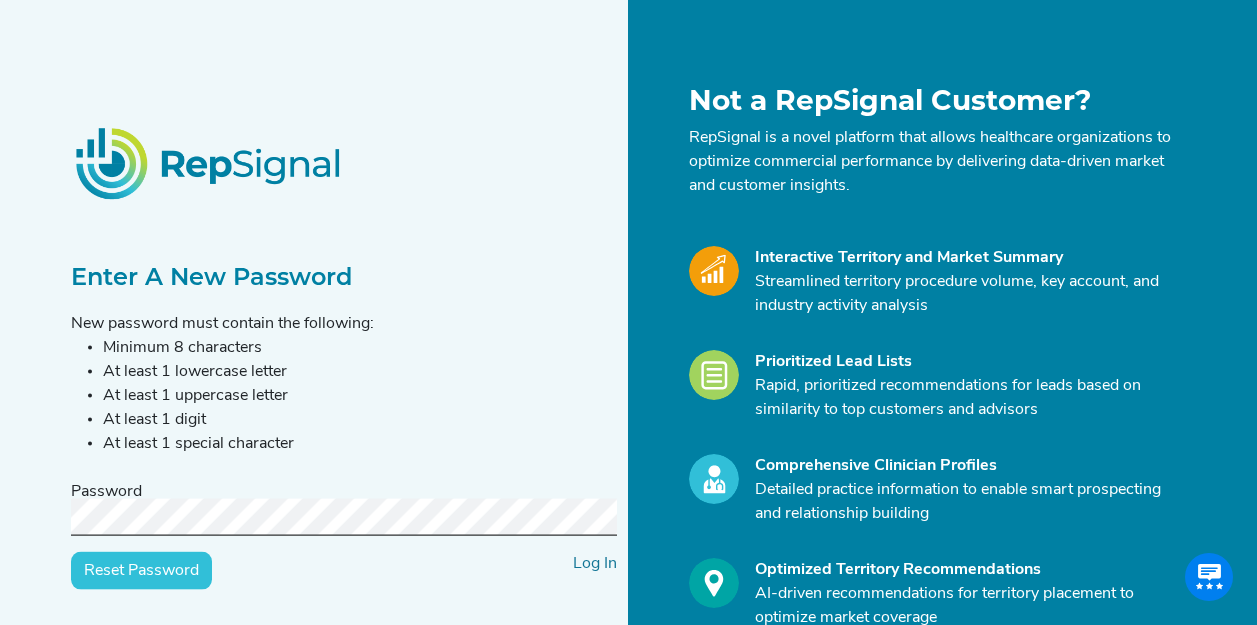 scroll, scrollTop: 0, scrollLeft: 0, axis: both 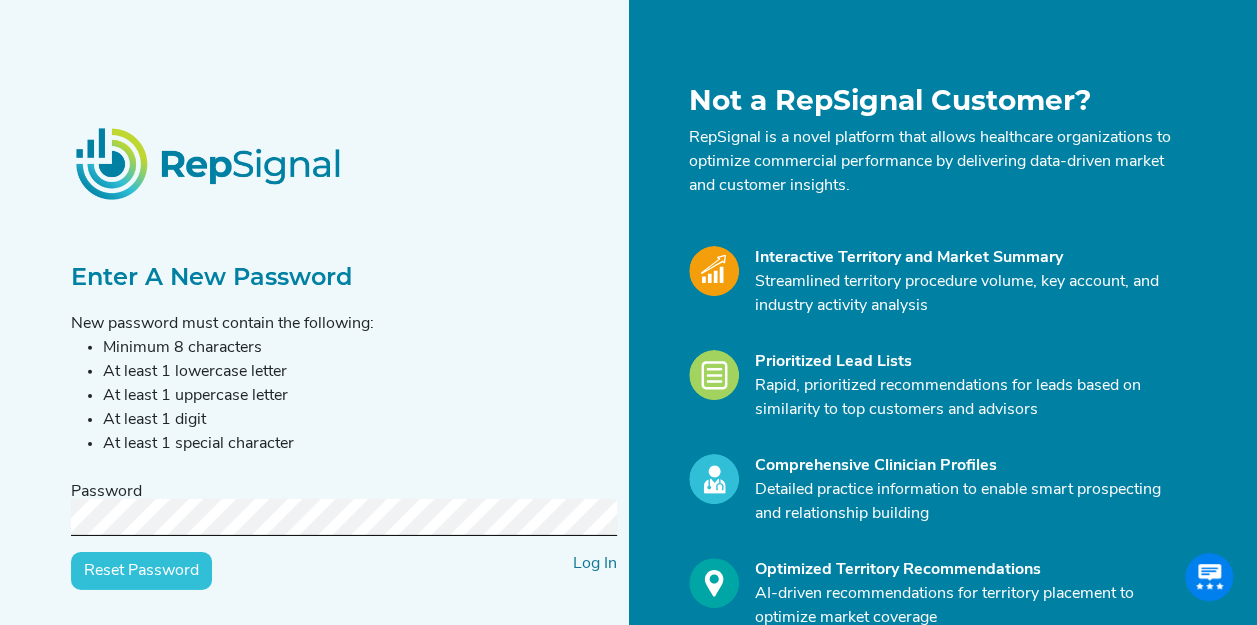 click on "Reset Password" at bounding box center (141, 571) 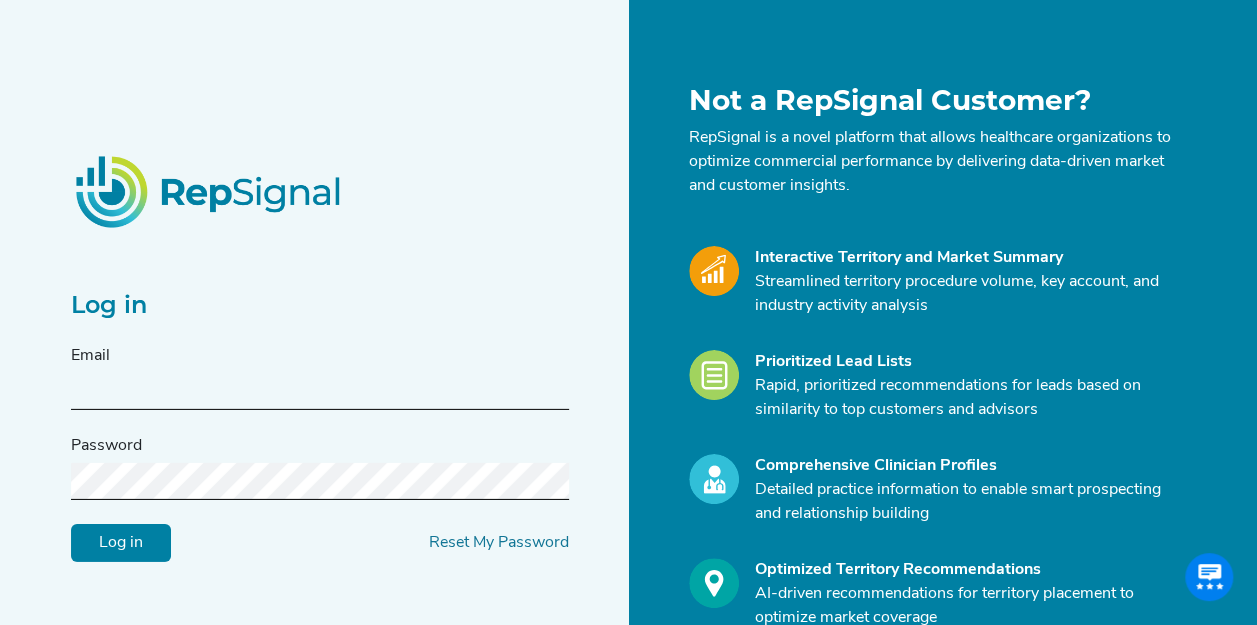 click at bounding box center (320, 391) 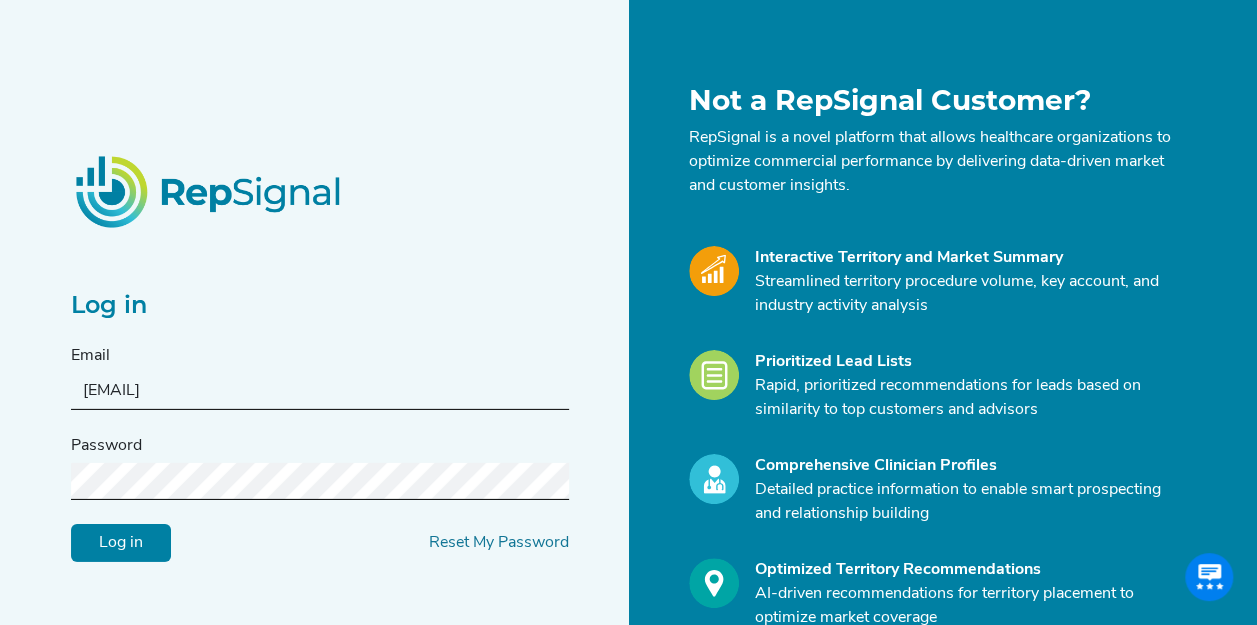 click on "Log in" at bounding box center (121, 543) 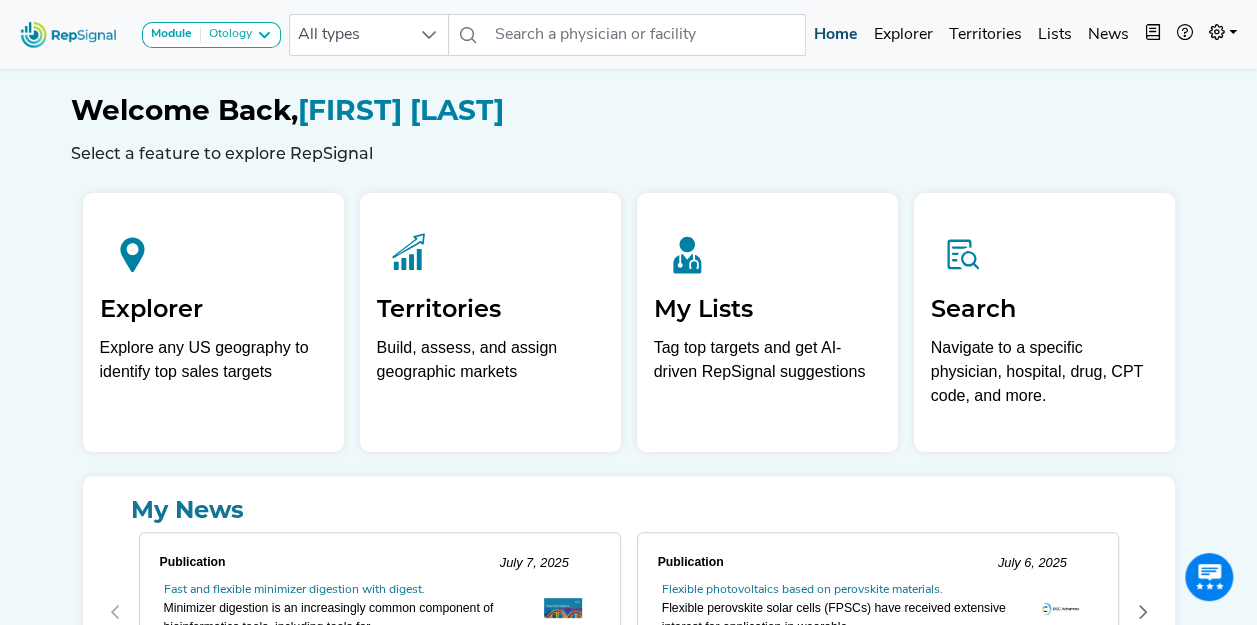click on "Home" at bounding box center [836, 35] 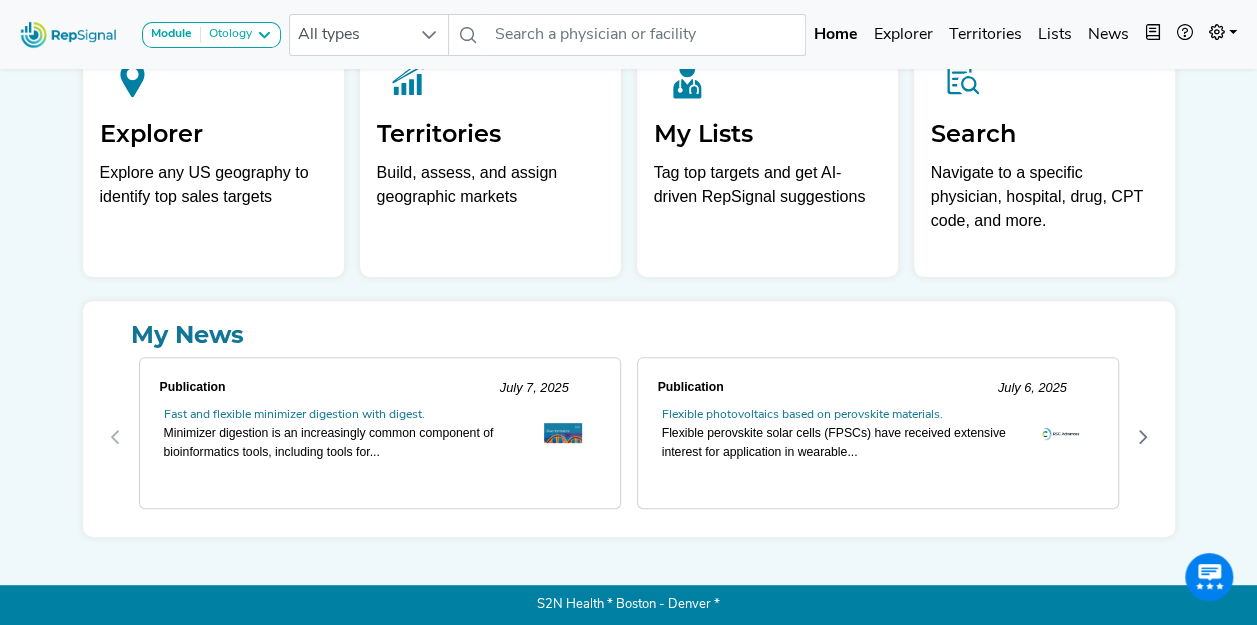 scroll, scrollTop: 0, scrollLeft: 0, axis: both 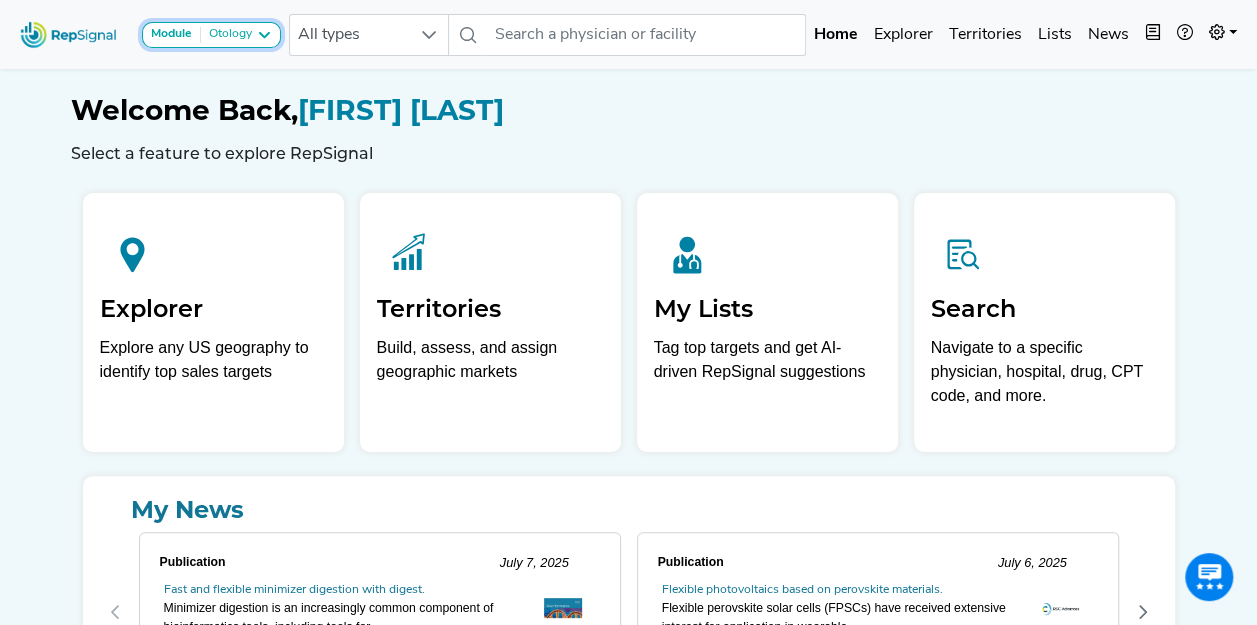 click at bounding box center [264, 35] 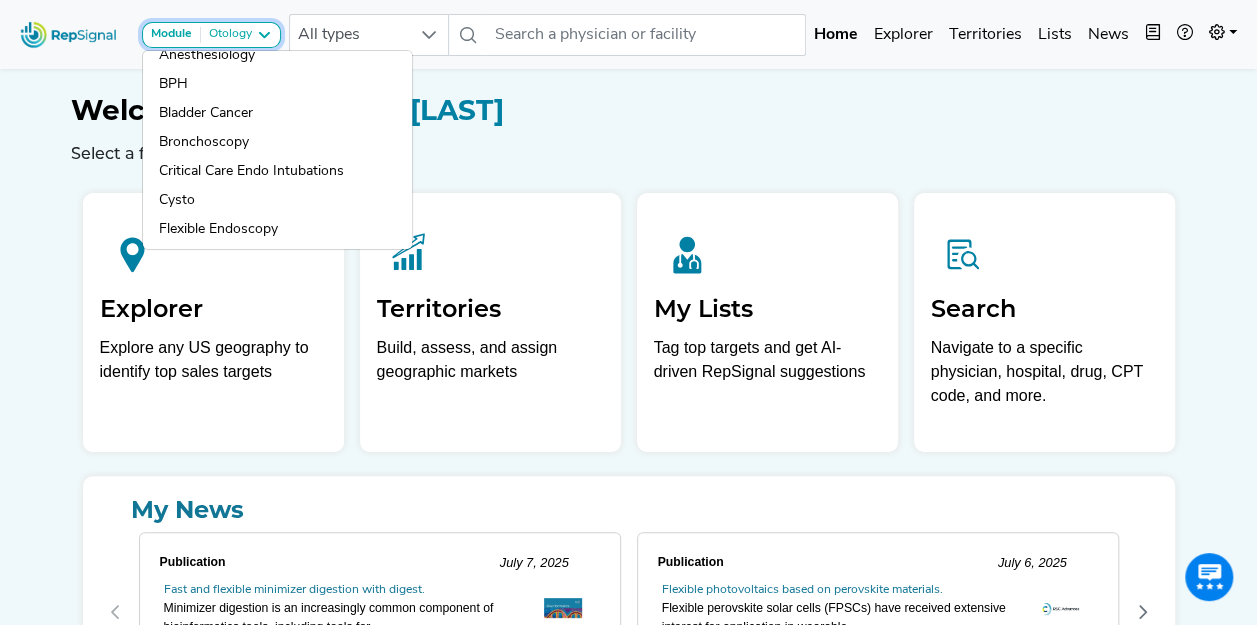 scroll, scrollTop: 0, scrollLeft: 0, axis: both 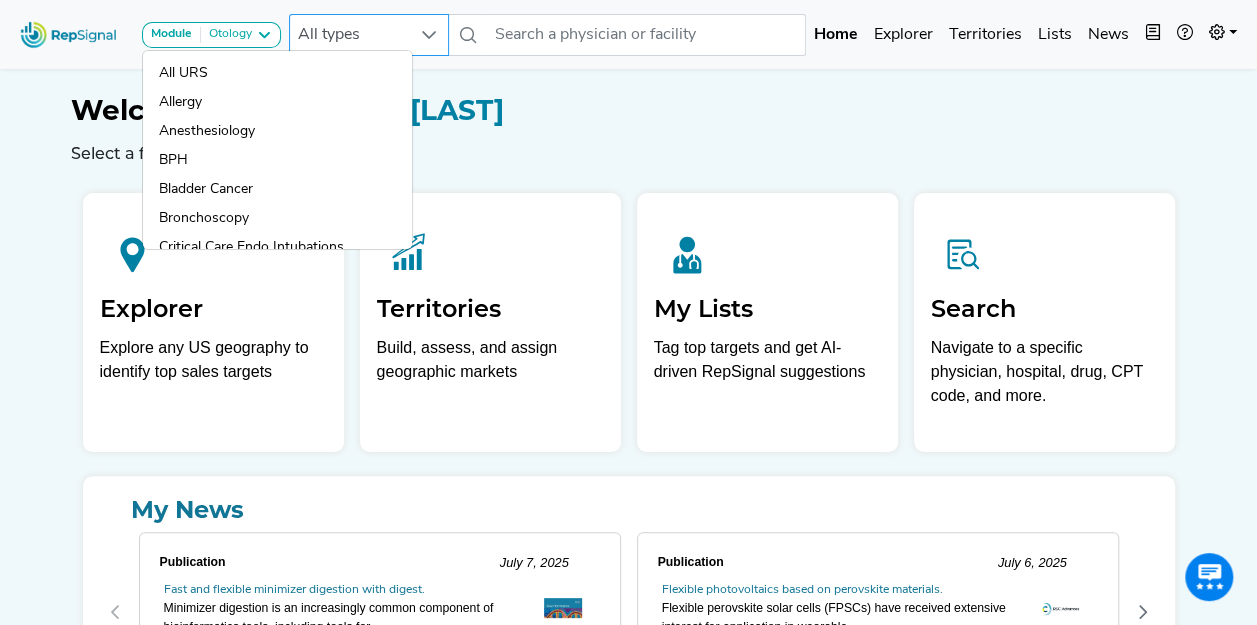 click at bounding box center [429, 35] 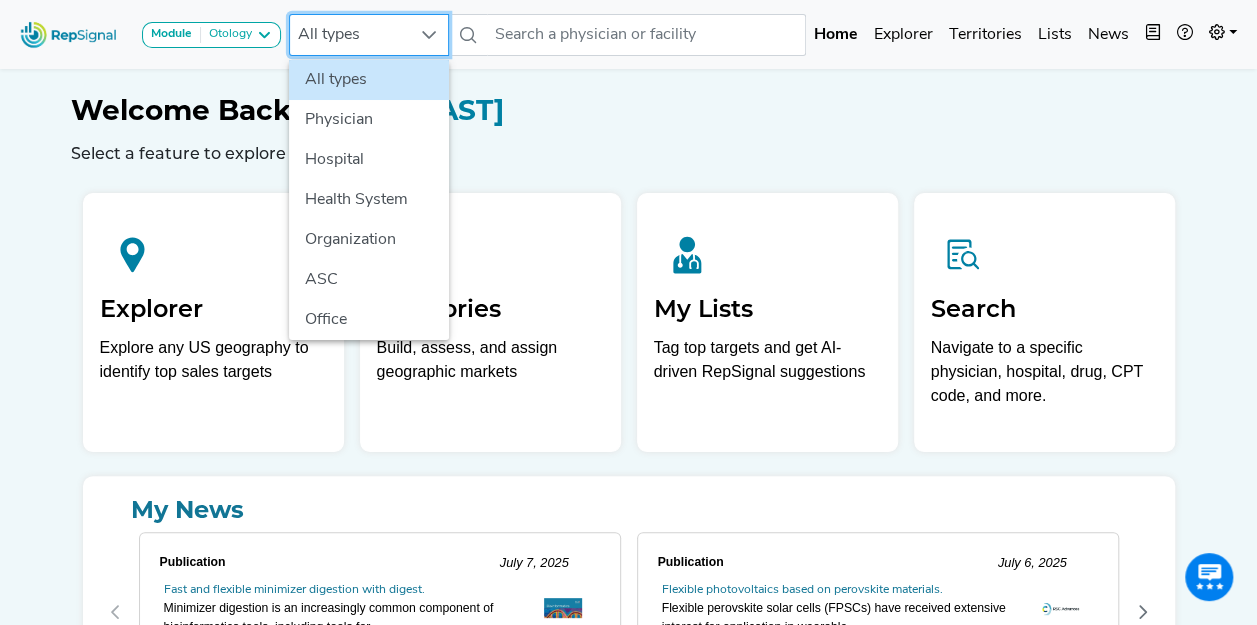 scroll, scrollTop: 0, scrollLeft: 15, axis: horizontal 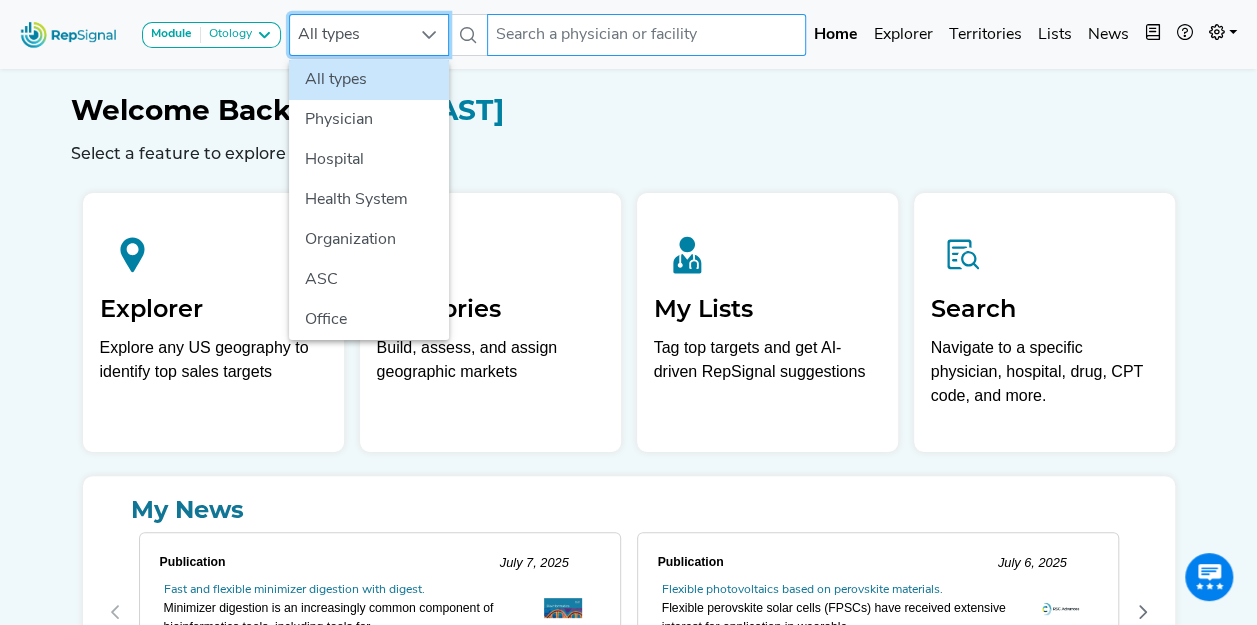 click at bounding box center [646, 35] 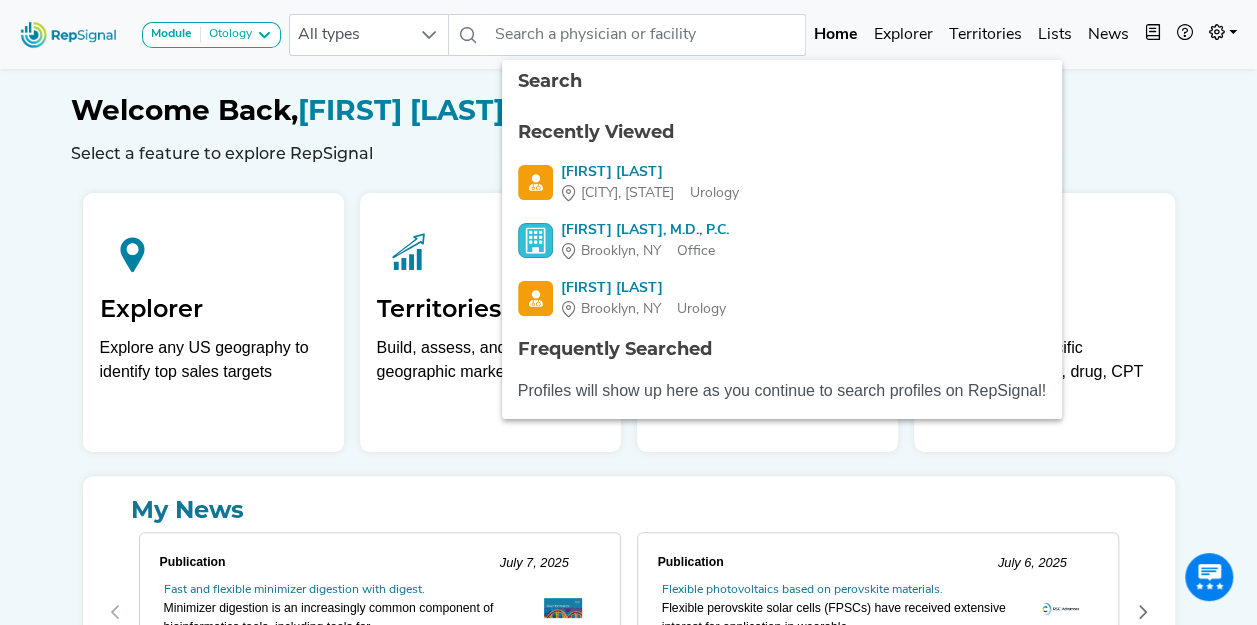 click on "Welcome Back,  [FIRST] [LAST] Select a feature to explore RepSignal" at bounding box center [629, 113] 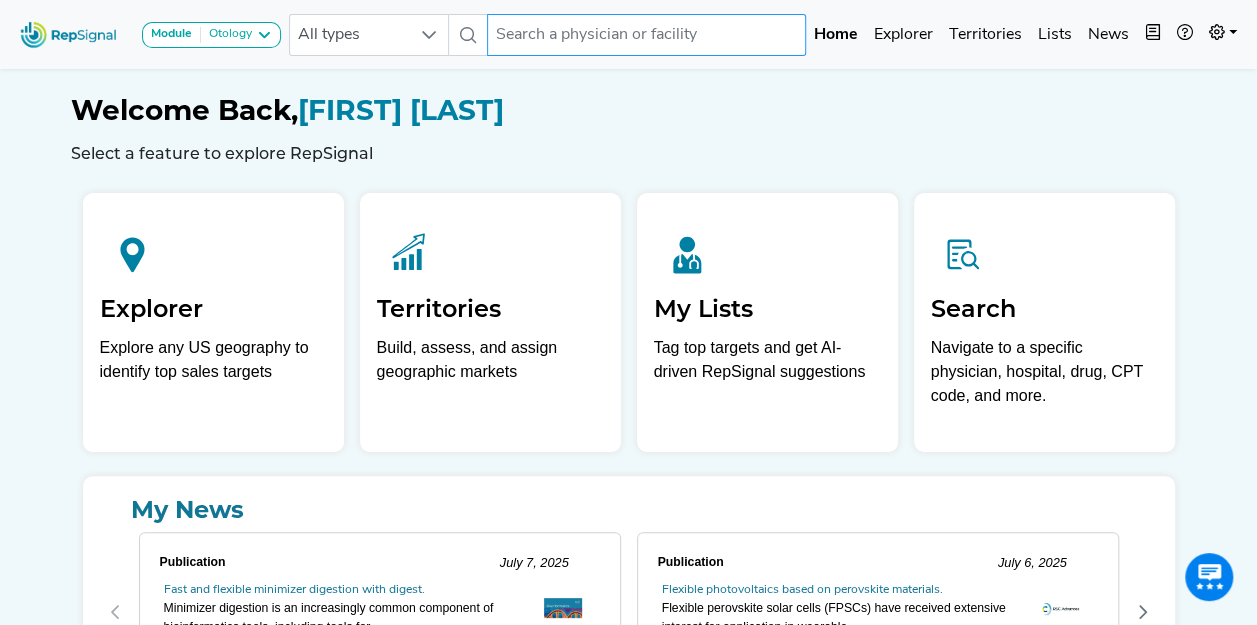 click at bounding box center (646, 35) 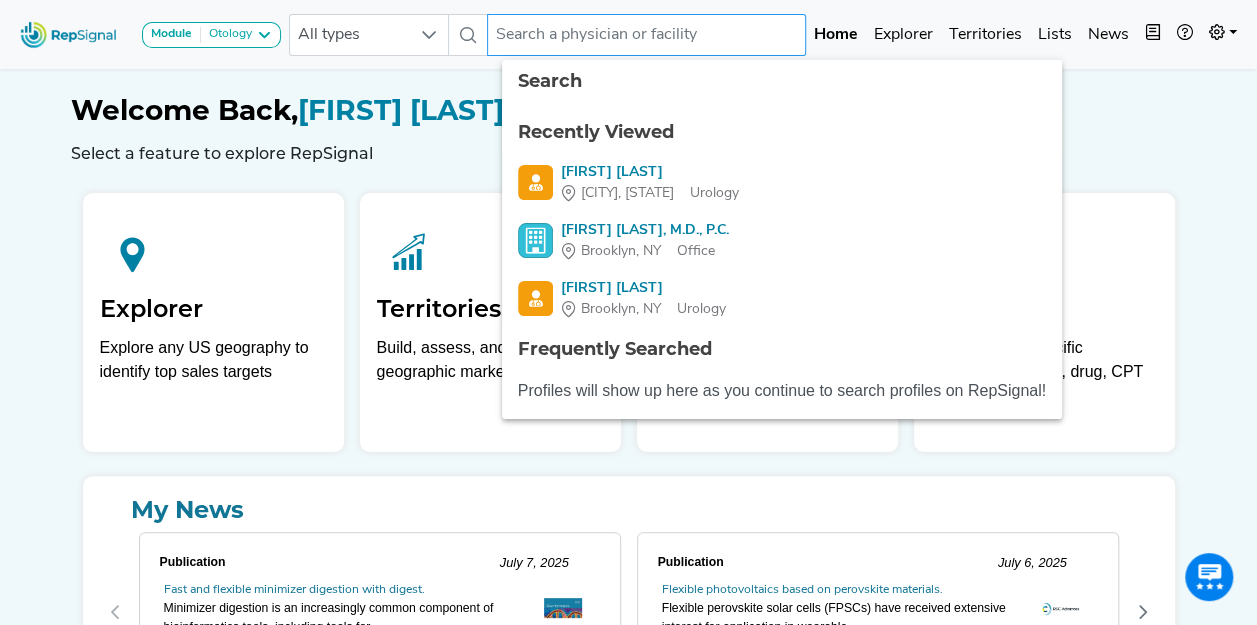 paste on "[FIRST] [LAST]" 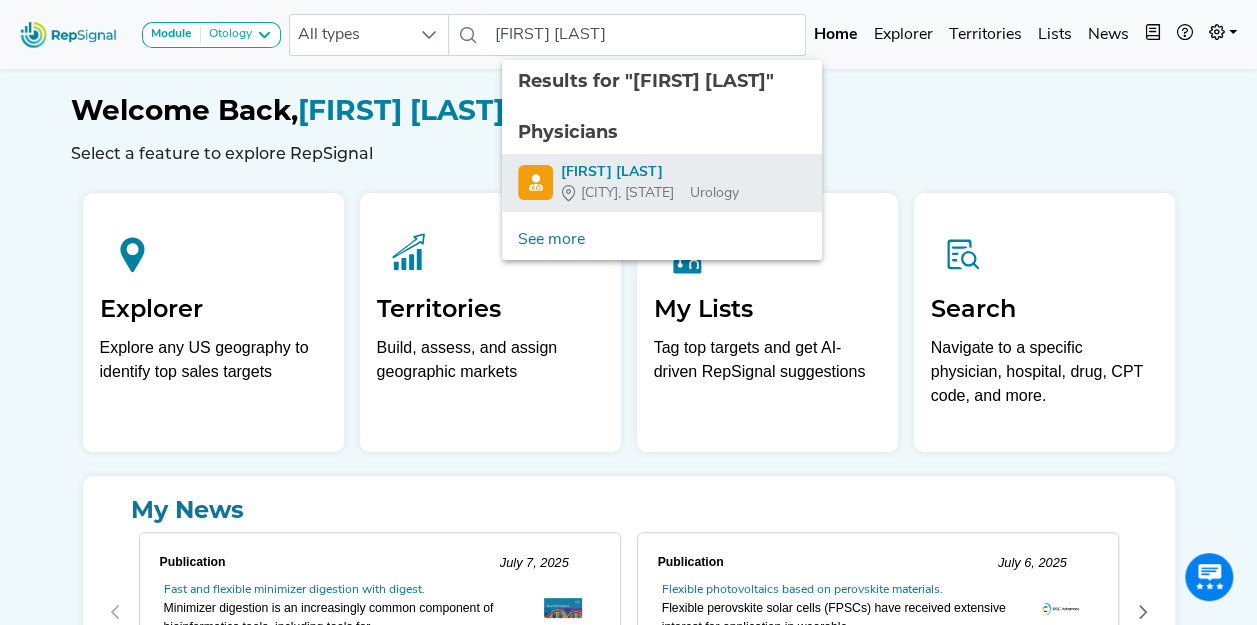 click on "[FIRST] [LAST]" at bounding box center (650, 172) 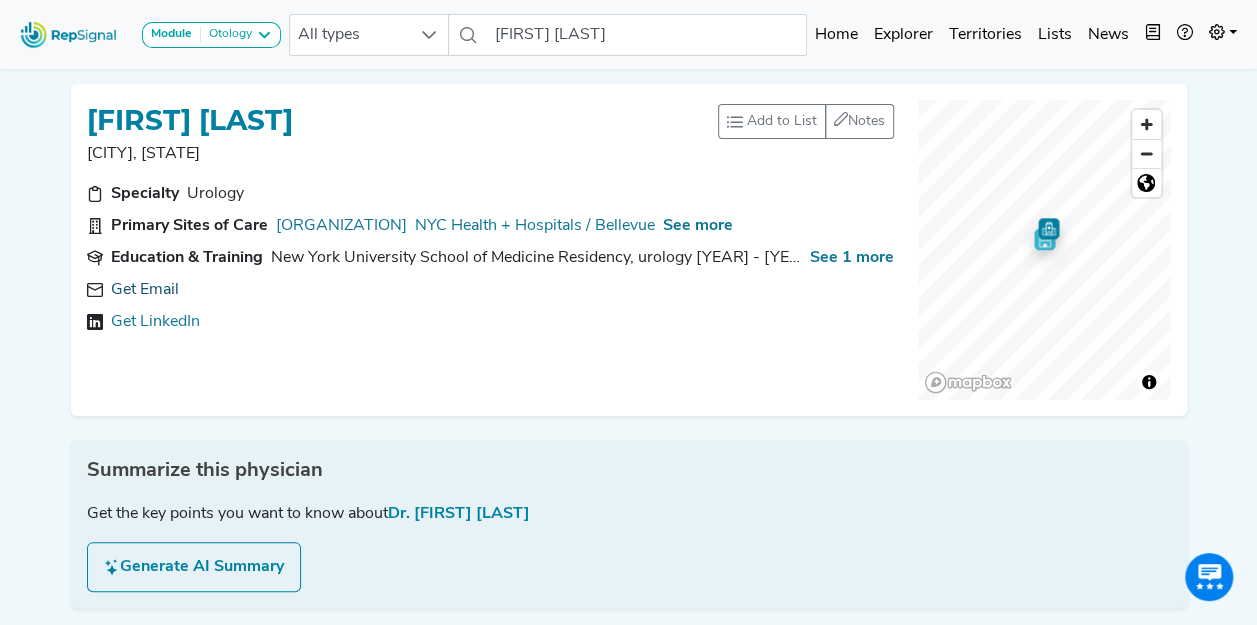 click on "Get Email" at bounding box center [145, 290] 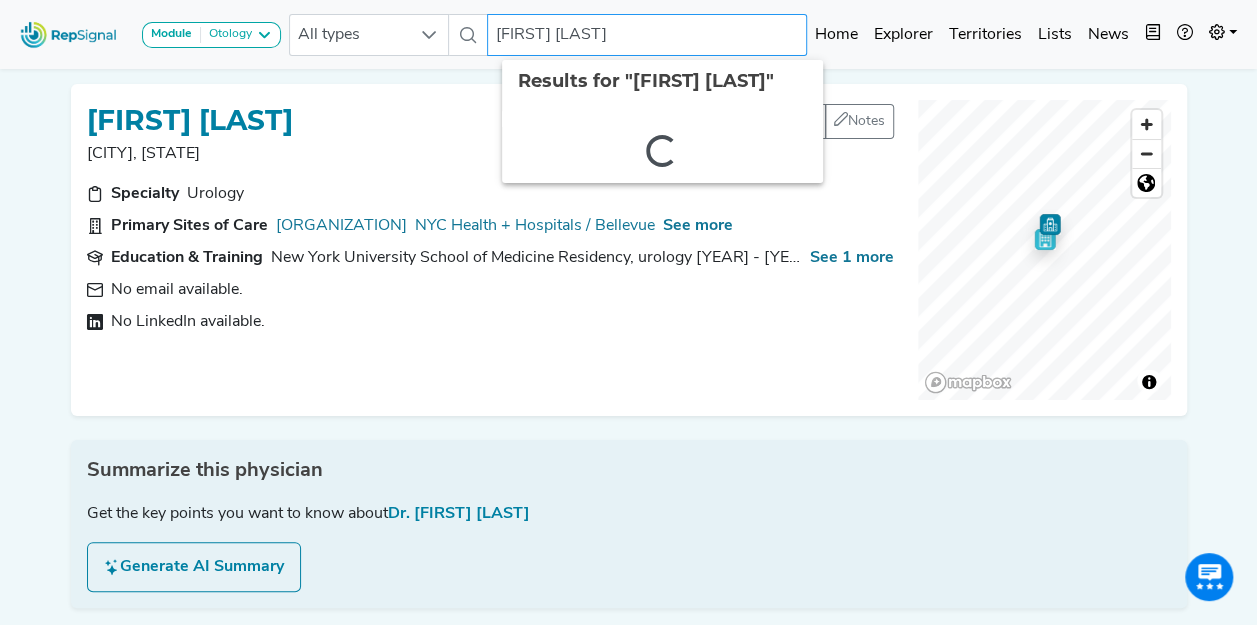 click on "[FIRST] [LAST]" at bounding box center (647, 35) 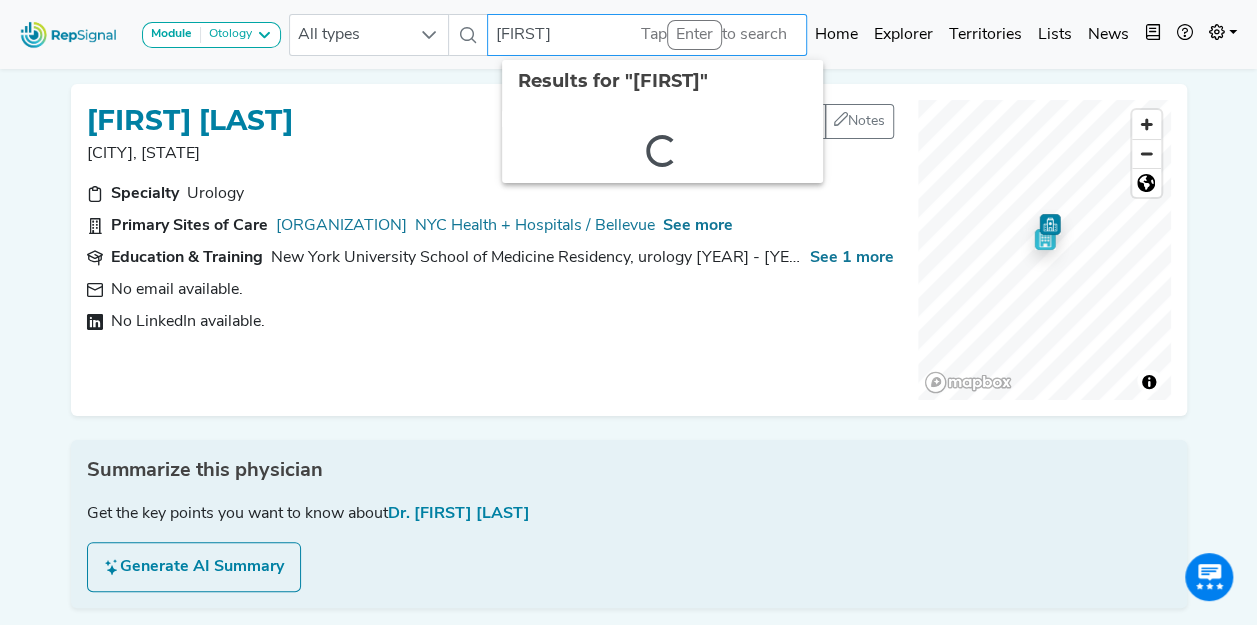 type on "J" 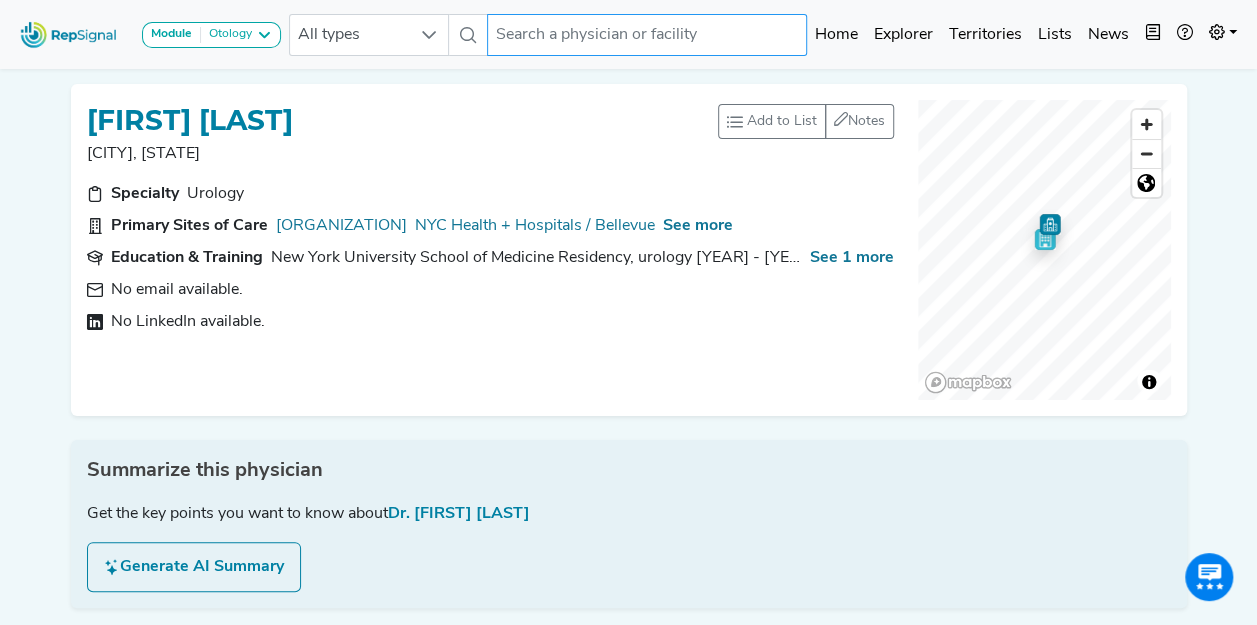 paste on "[FIRST] [LAST]" 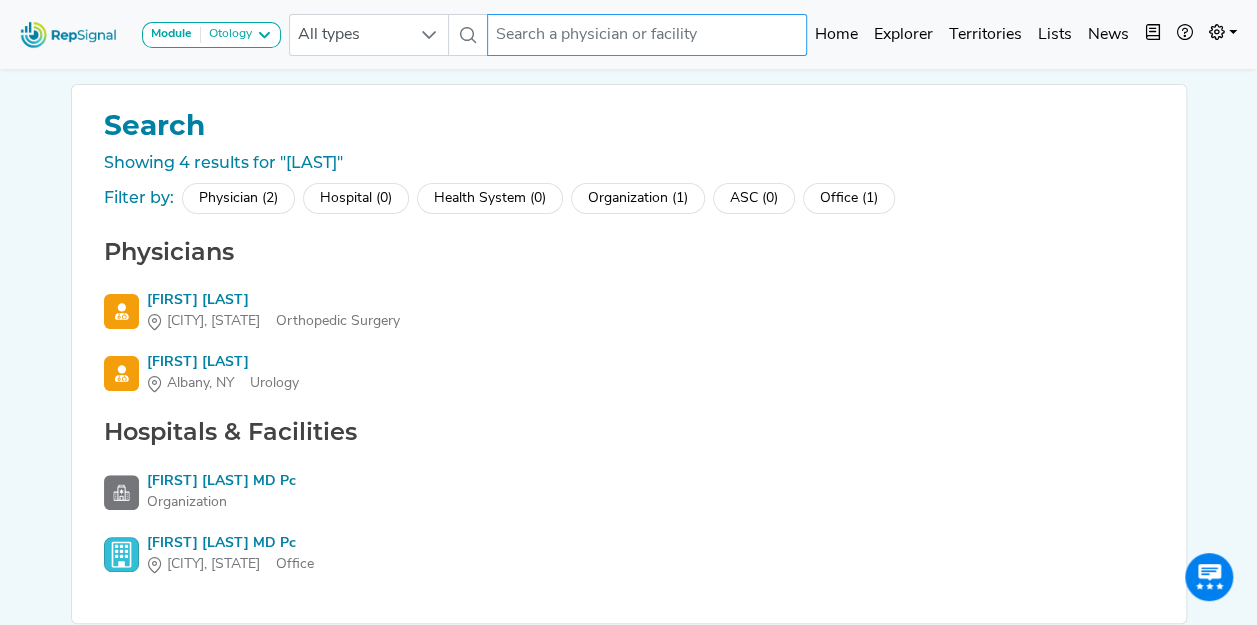 type 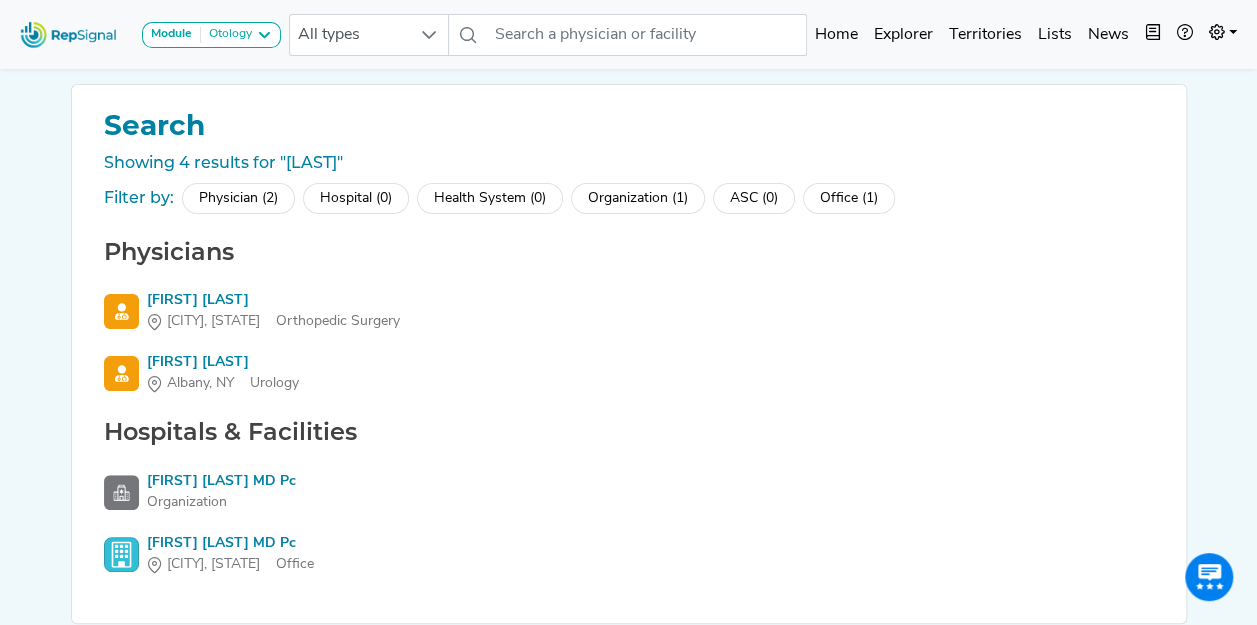 click on "Filter by:" at bounding box center [139, 198] 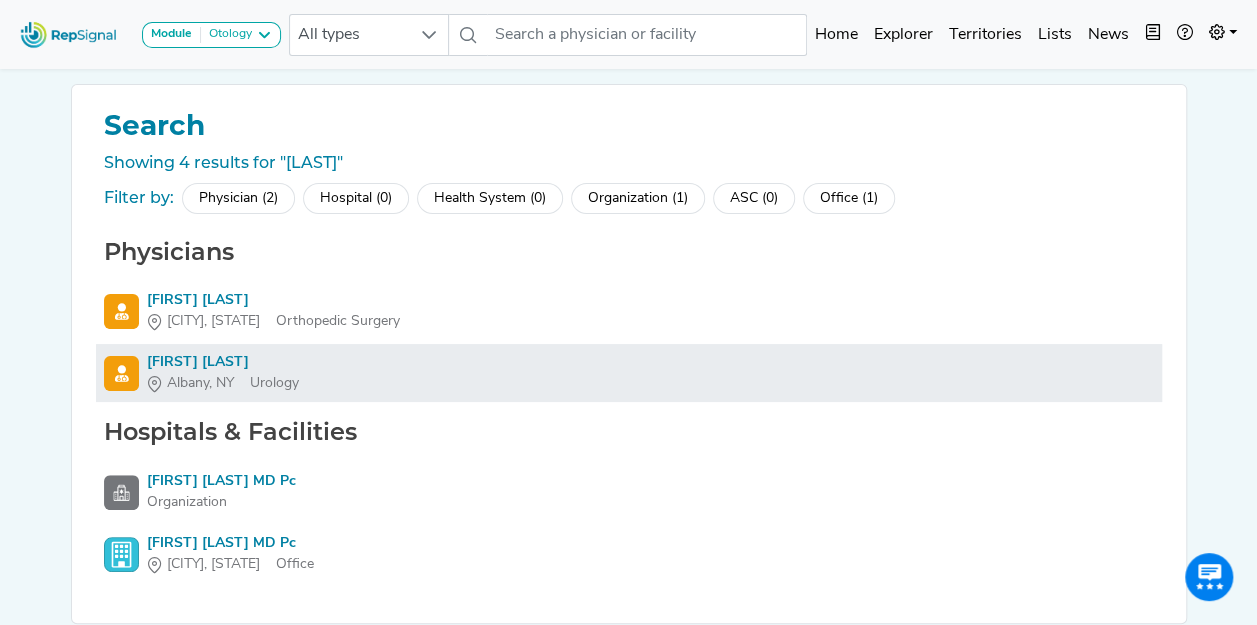 click on "[FIRST] [LAST]" at bounding box center [223, 362] 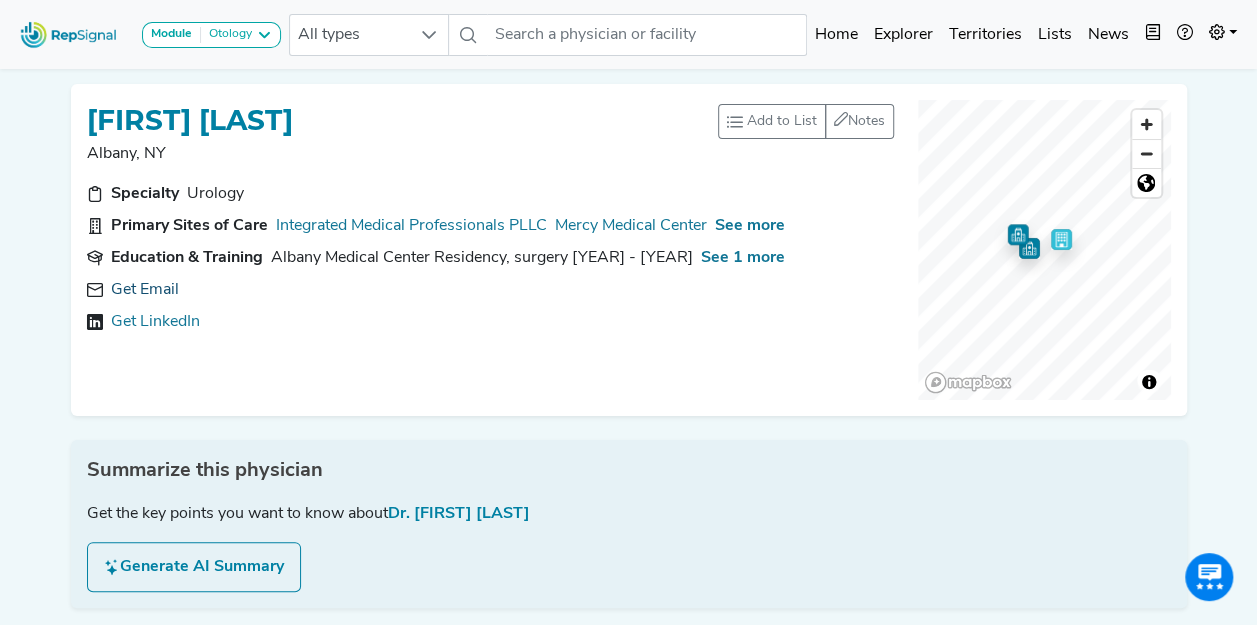 click on "Get Email" at bounding box center (145, 290) 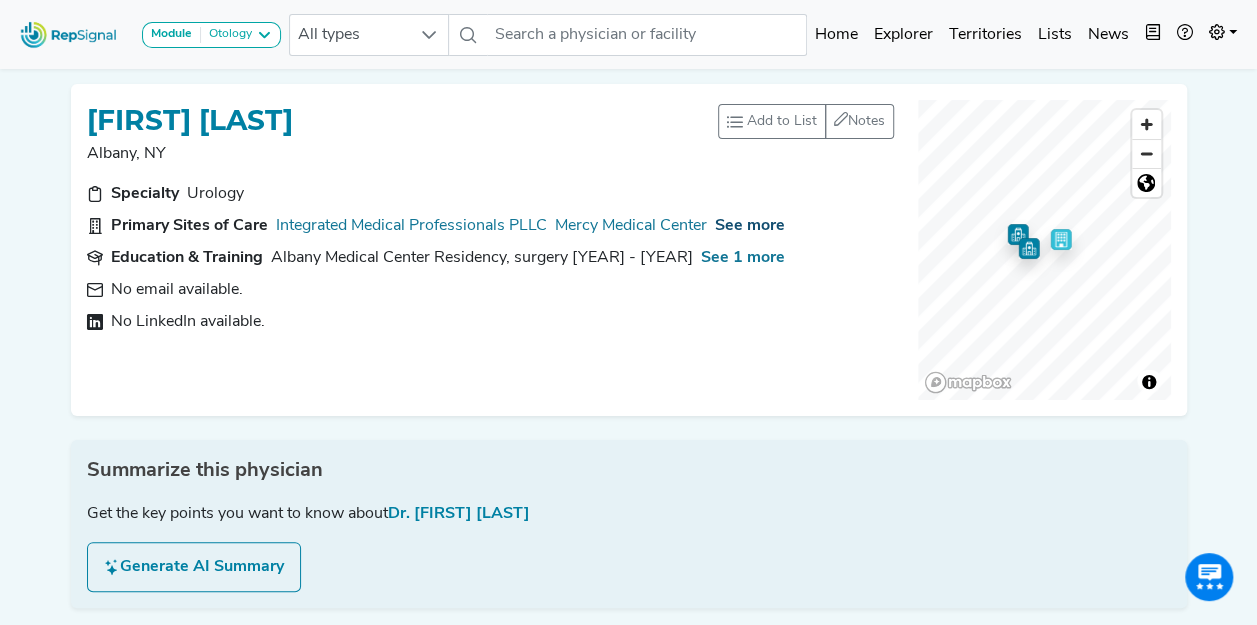 click on "See more" at bounding box center (750, 226) 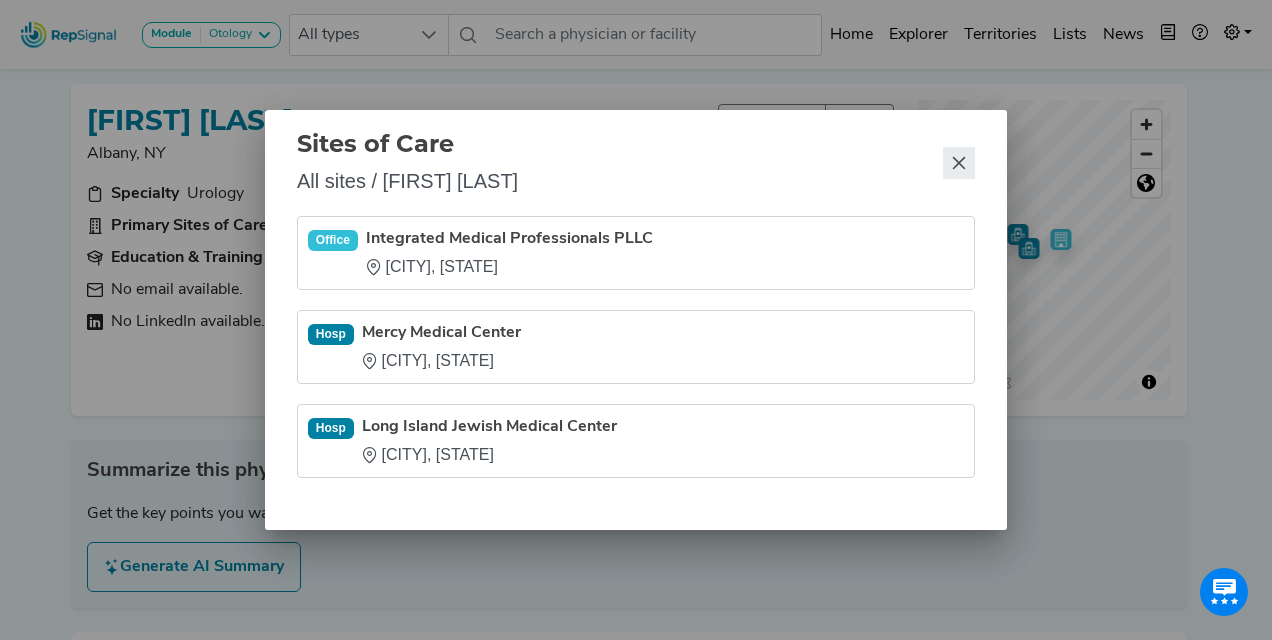 click 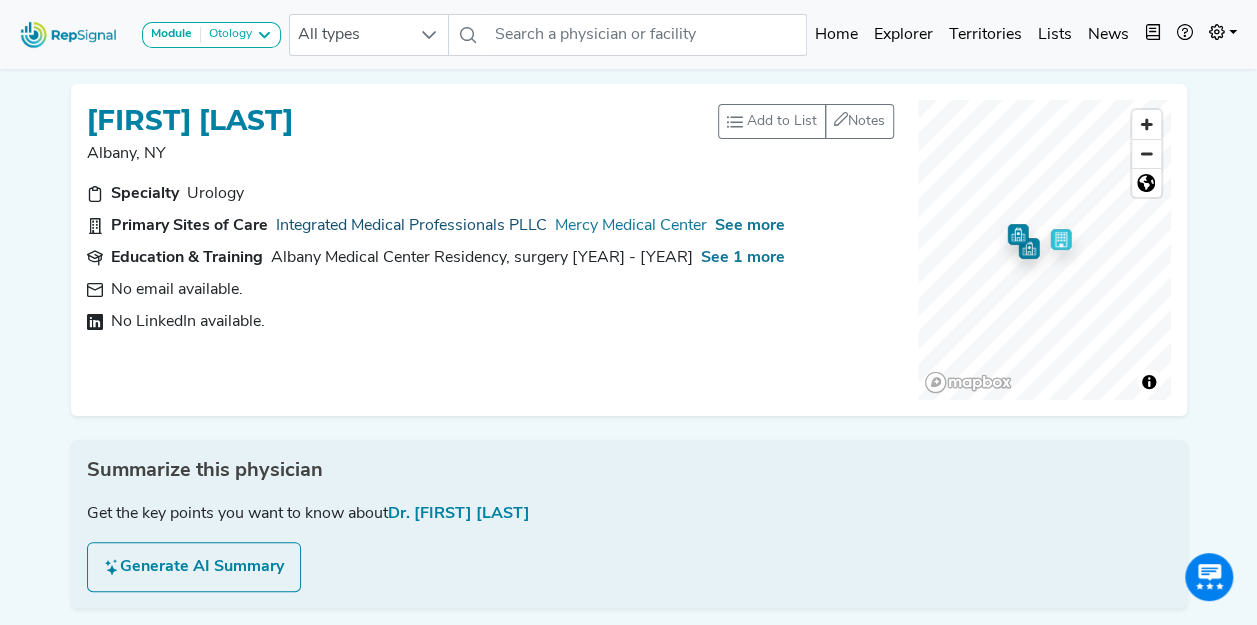 click on "Integrated Medical Professionals PLLC" at bounding box center [411, 226] 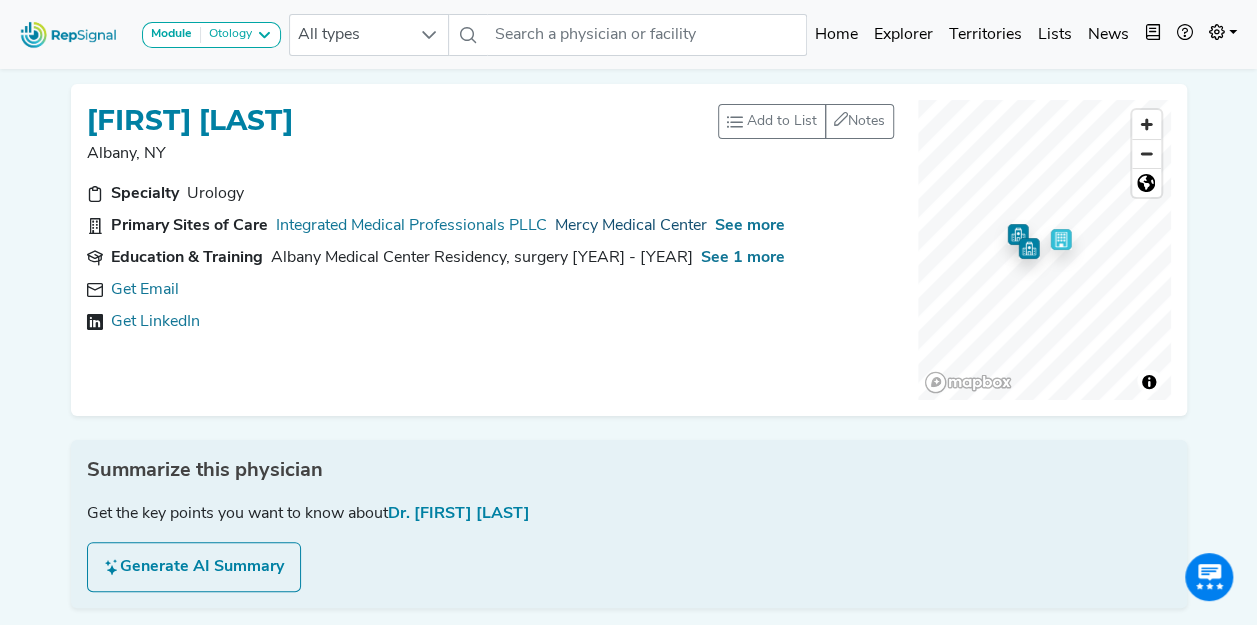 click on "Mercy Medical Center" at bounding box center [631, 226] 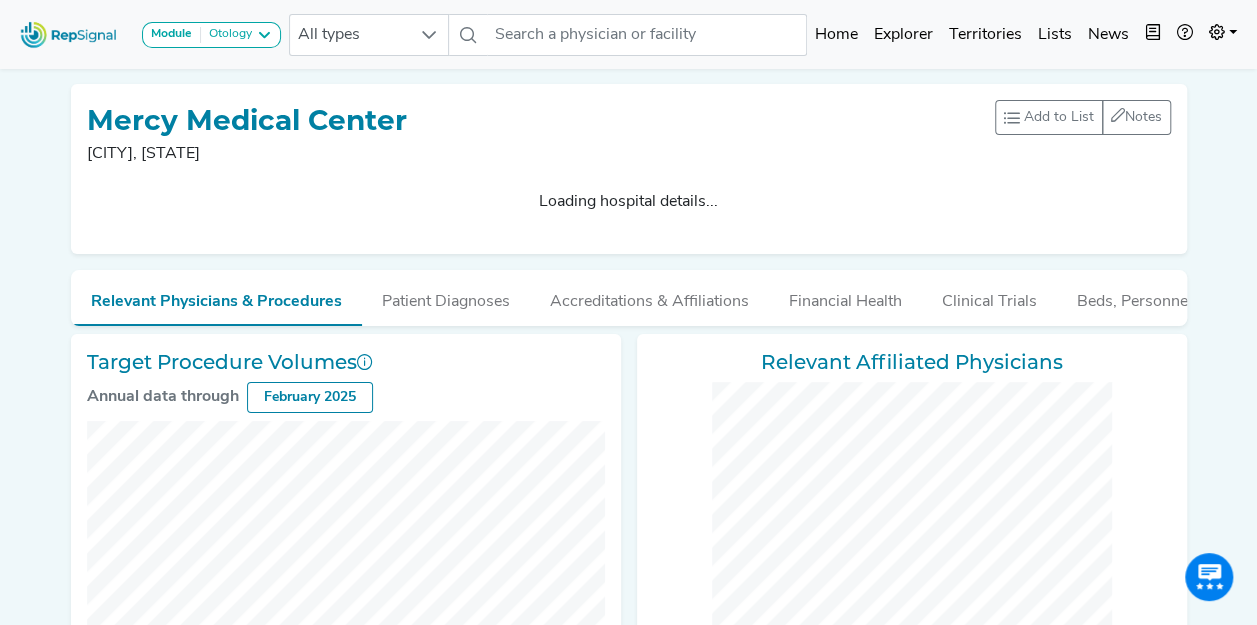 checkbox on "false" 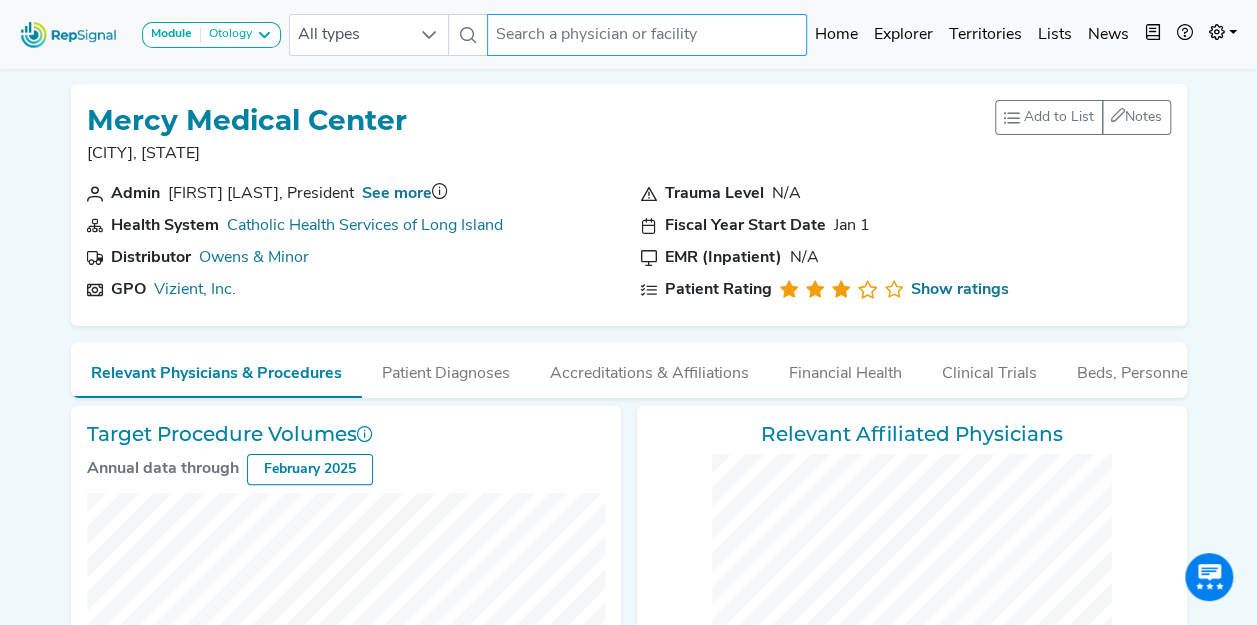 click at bounding box center (647, 35) 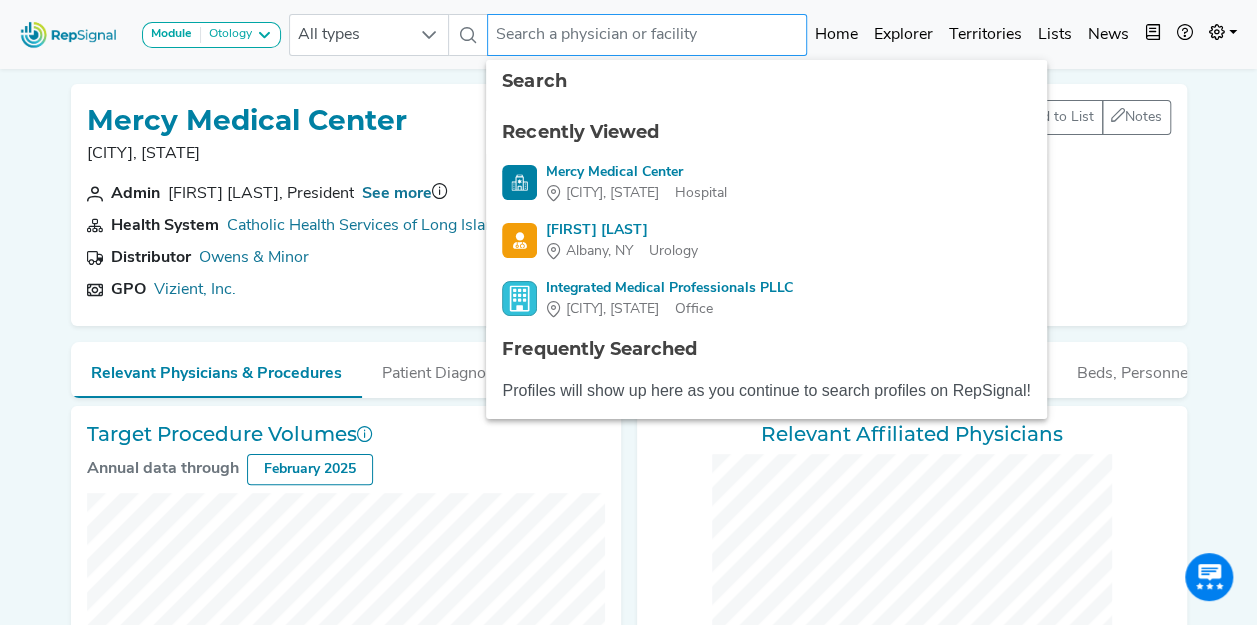 paste on "[FIRST] [LAST]" 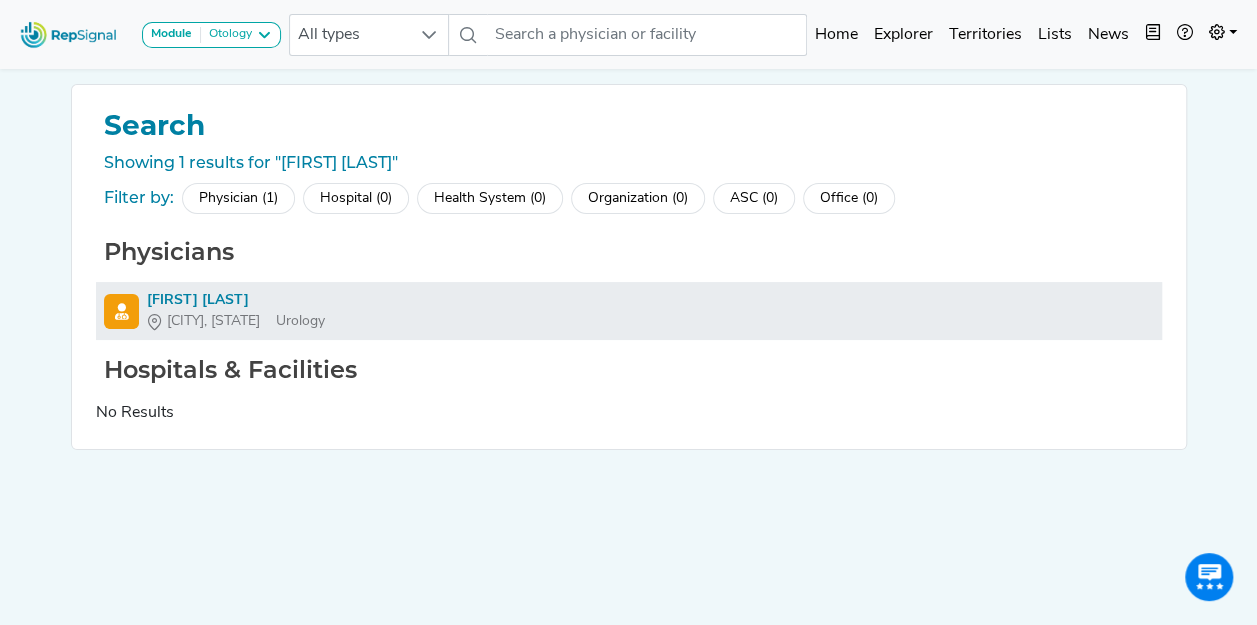 click on "[FIRST] [LAST]" at bounding box center [236, 300] 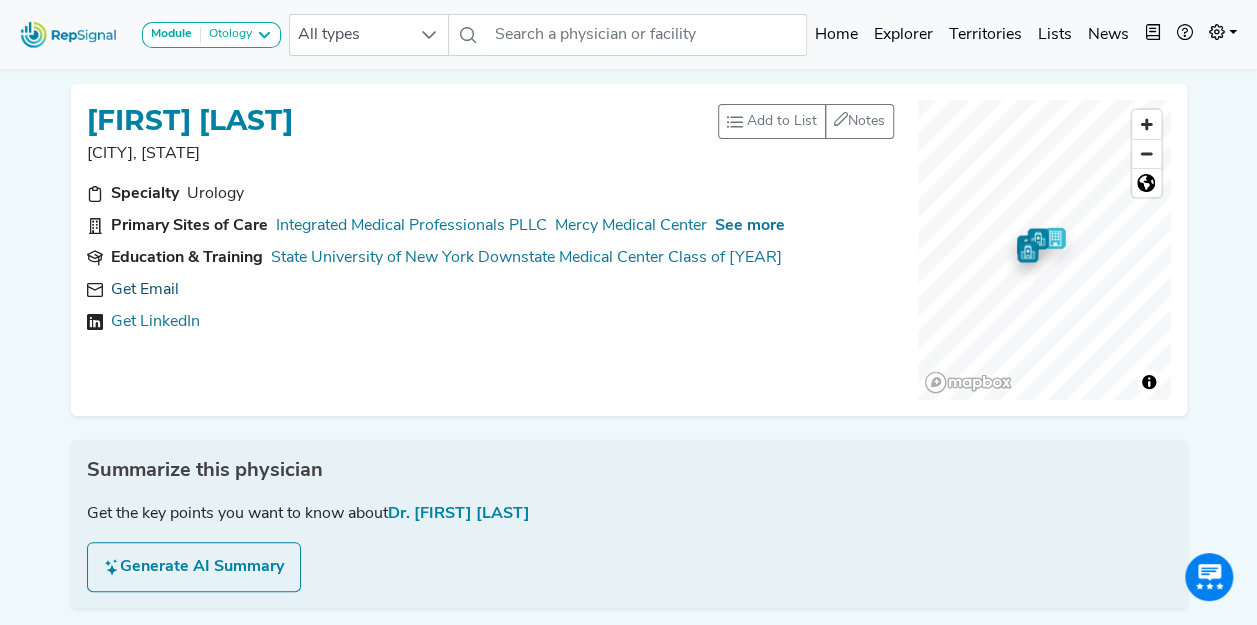 click on "Get Email" at bounding box center [145, 290] 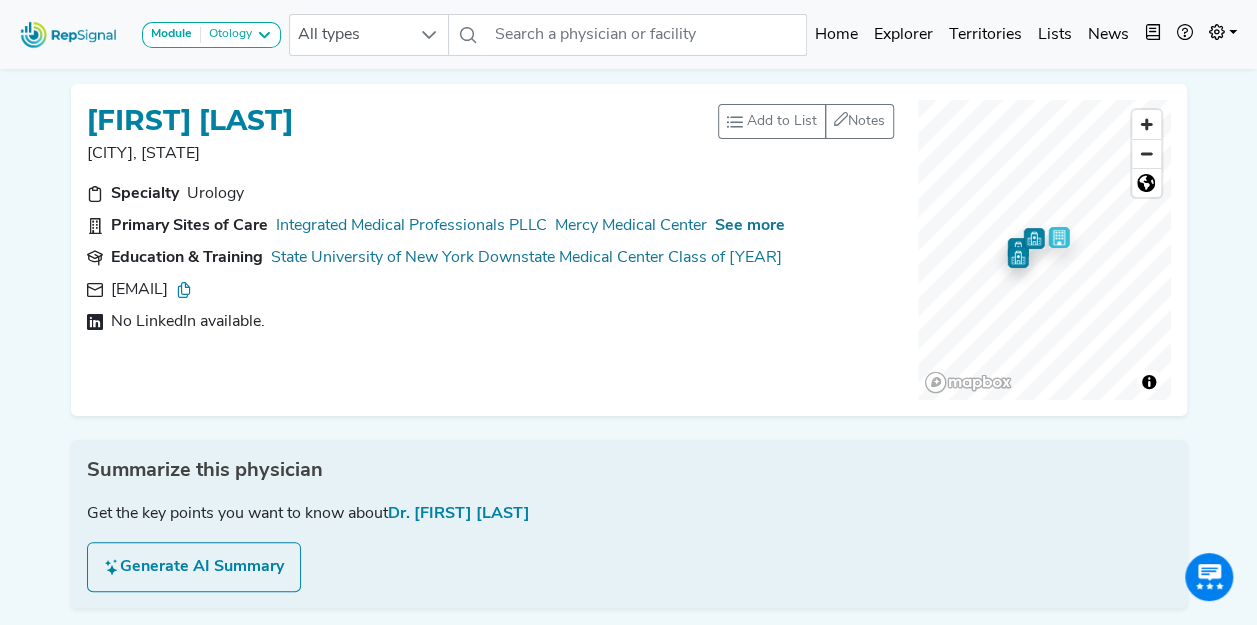 click at bounding box center (184, 290) 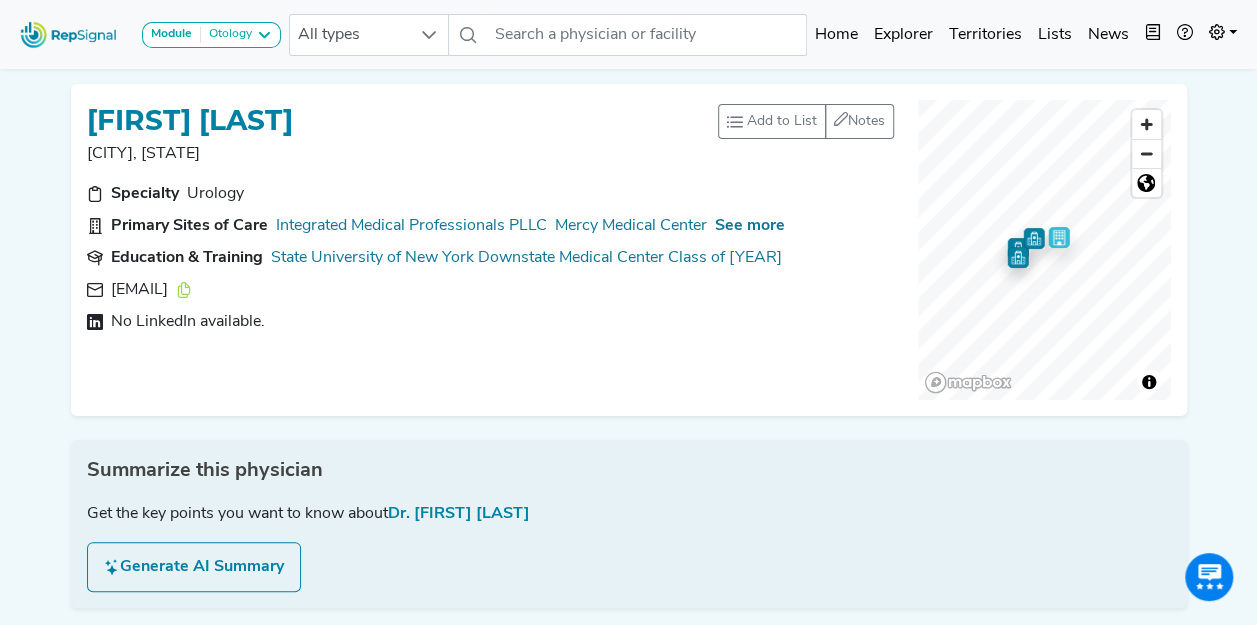 click on "[EMAIL]" at bounding box center [490, 290] 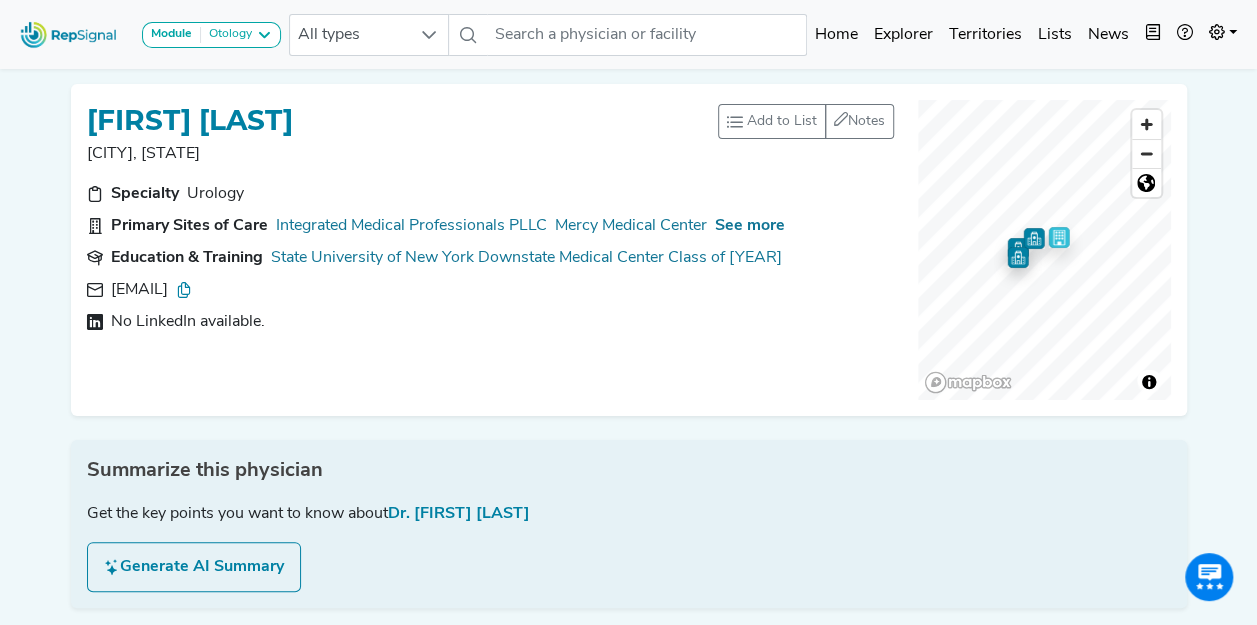 click at bounding box center (184, 290) 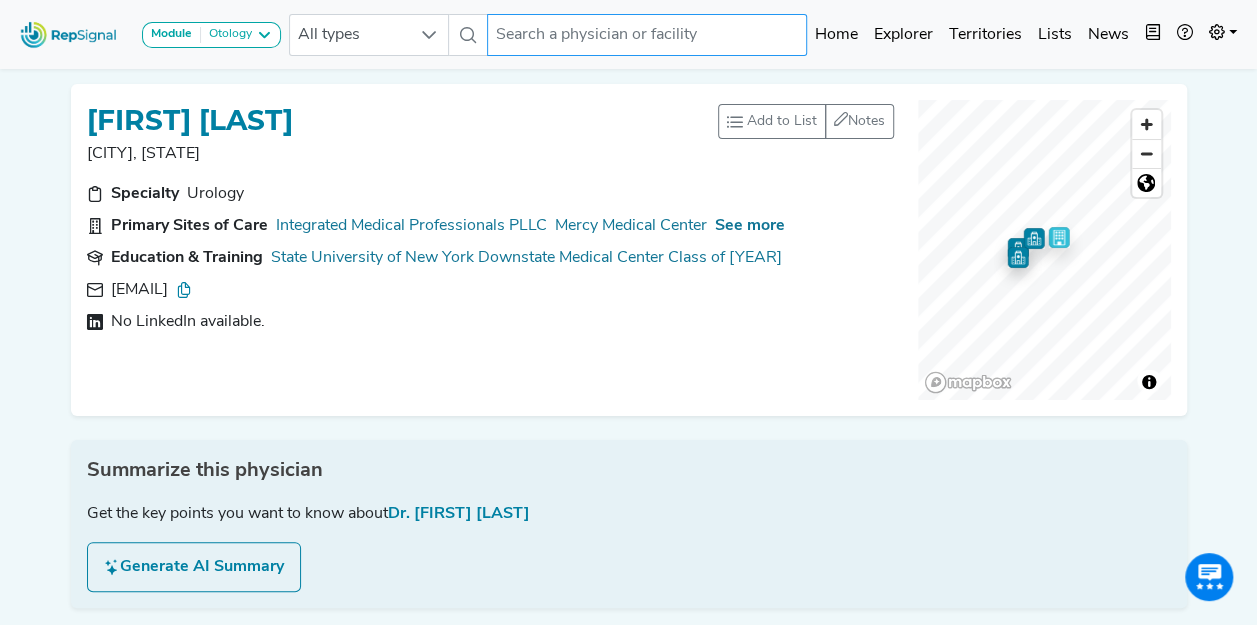 click at bounding box center [647, 35] 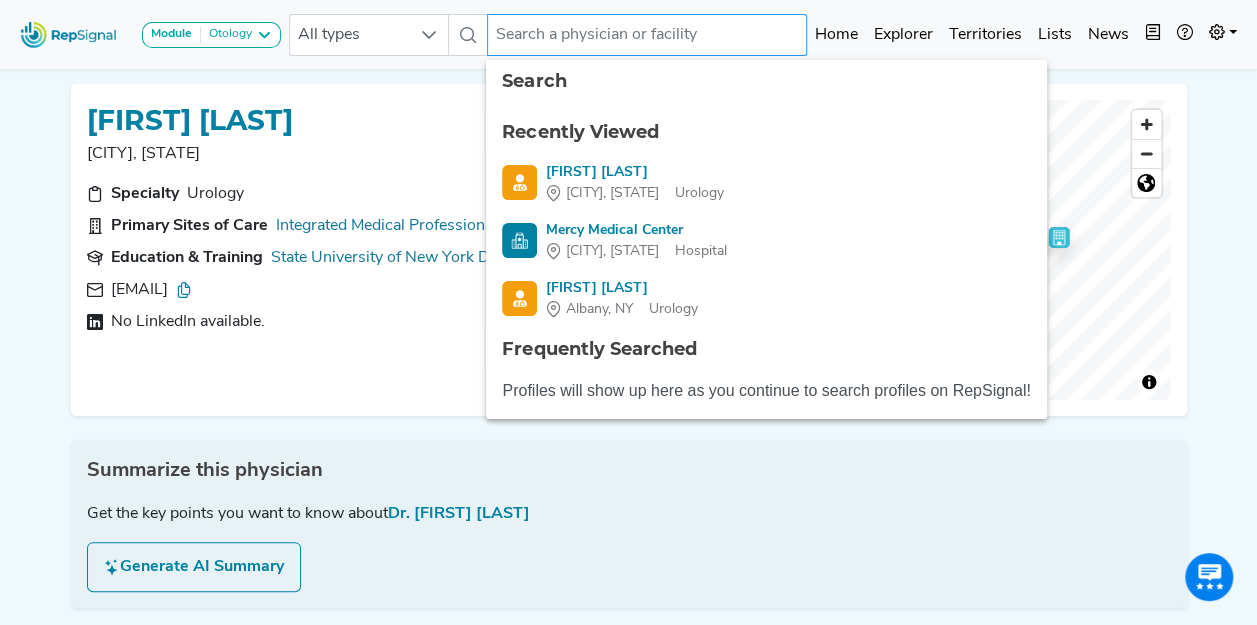 paste on "[FIRST] [LAST]" 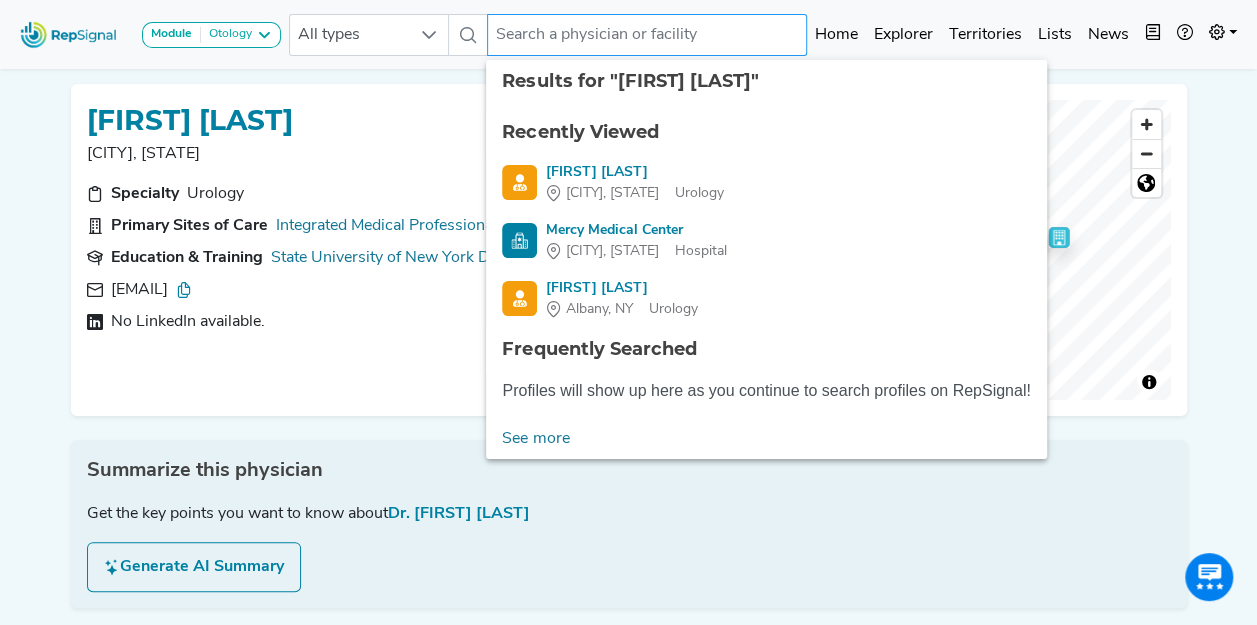 type on "[FIRST] [LAST]" 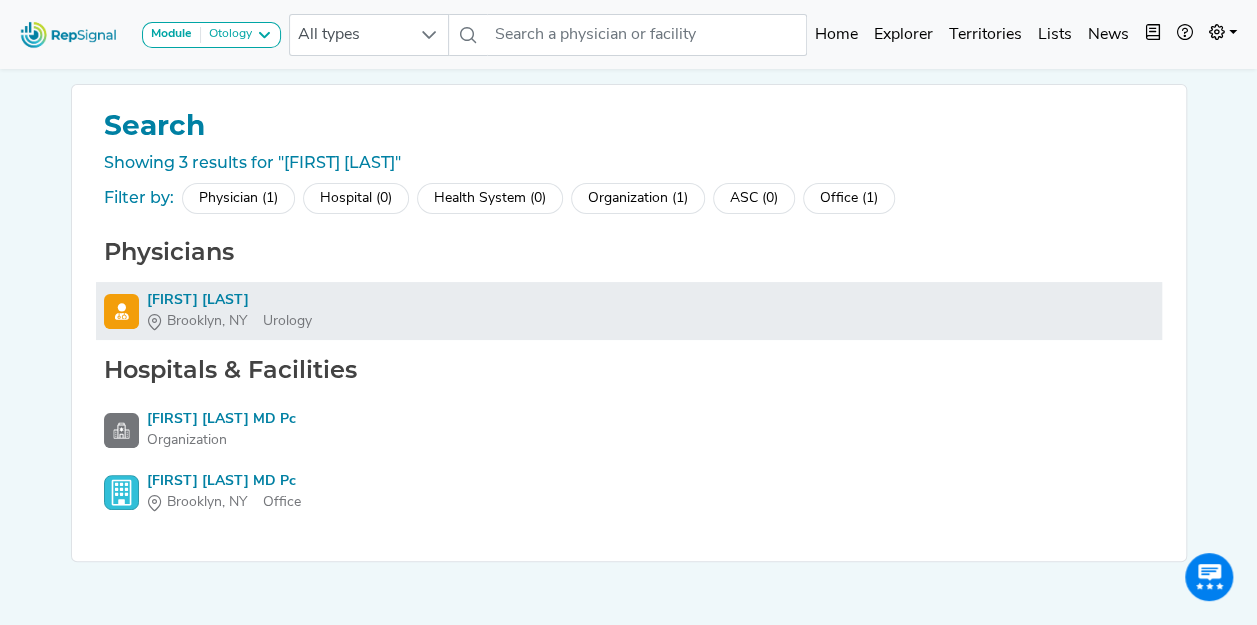 click on "[FIRST] [LAST]" at bounding box center (229, 300) 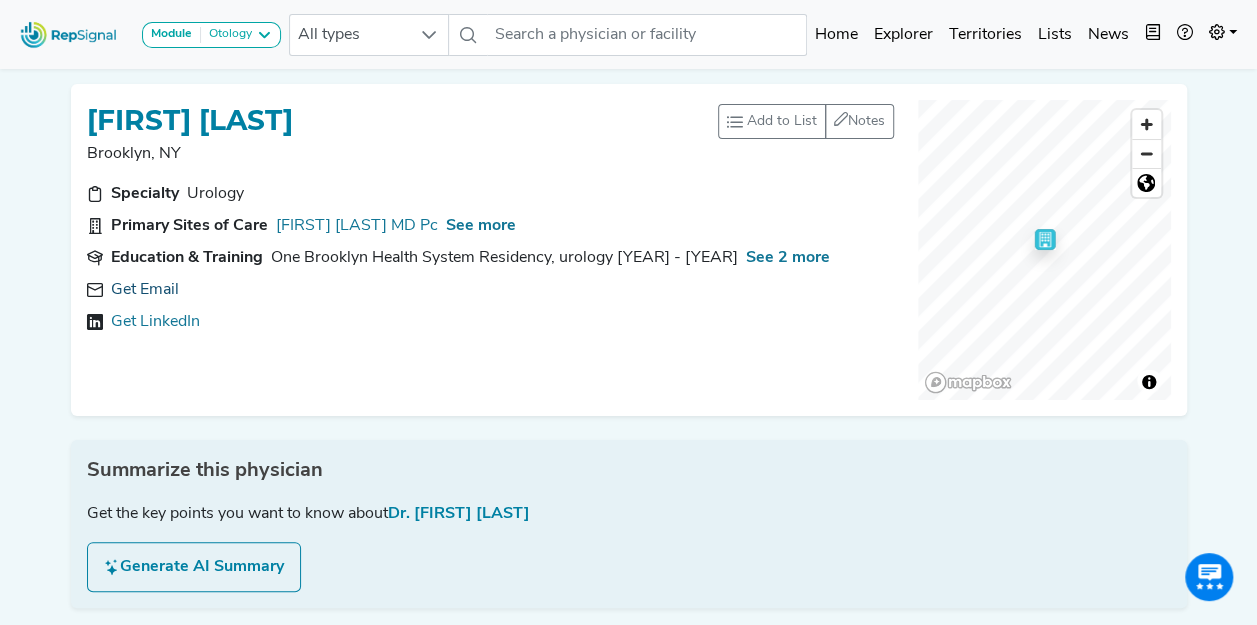 click on "Get Email" at bounding box center (145, 290) 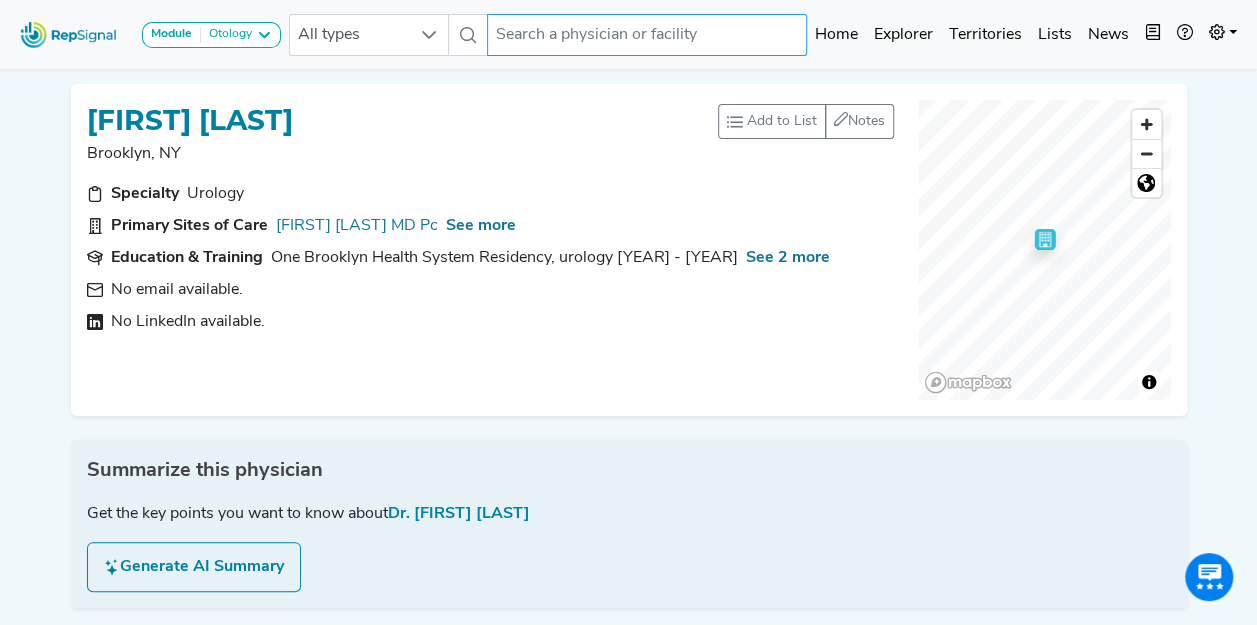 click at bounding box center (647, 35) 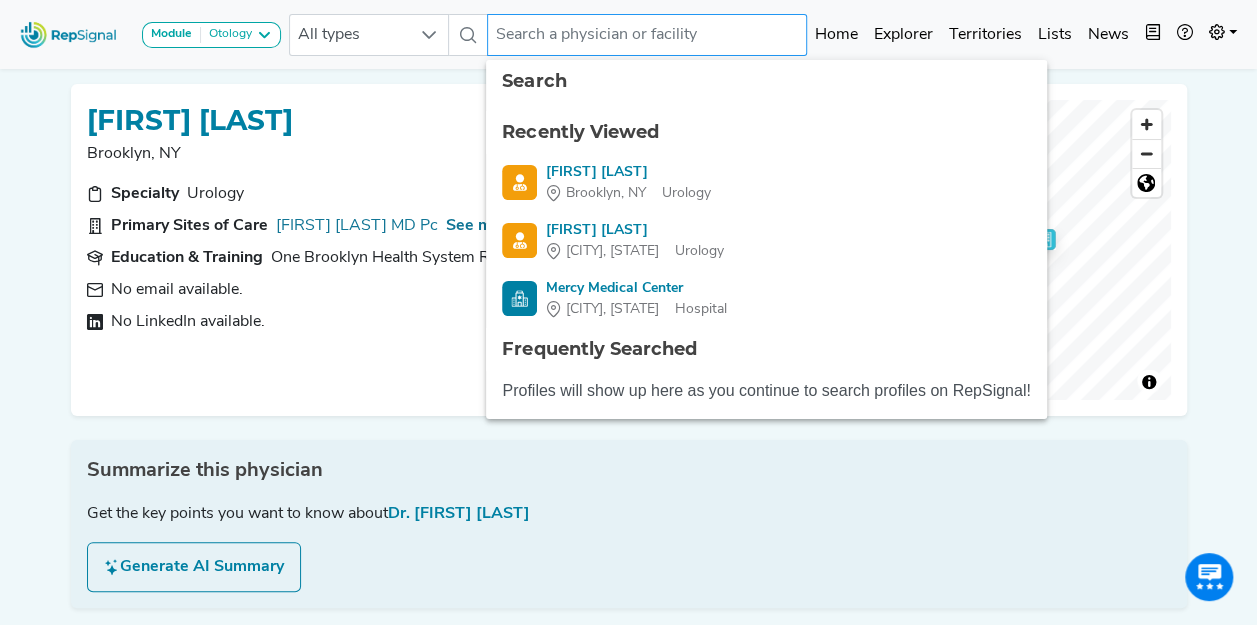 paste on "[FIRST] [LAST]" 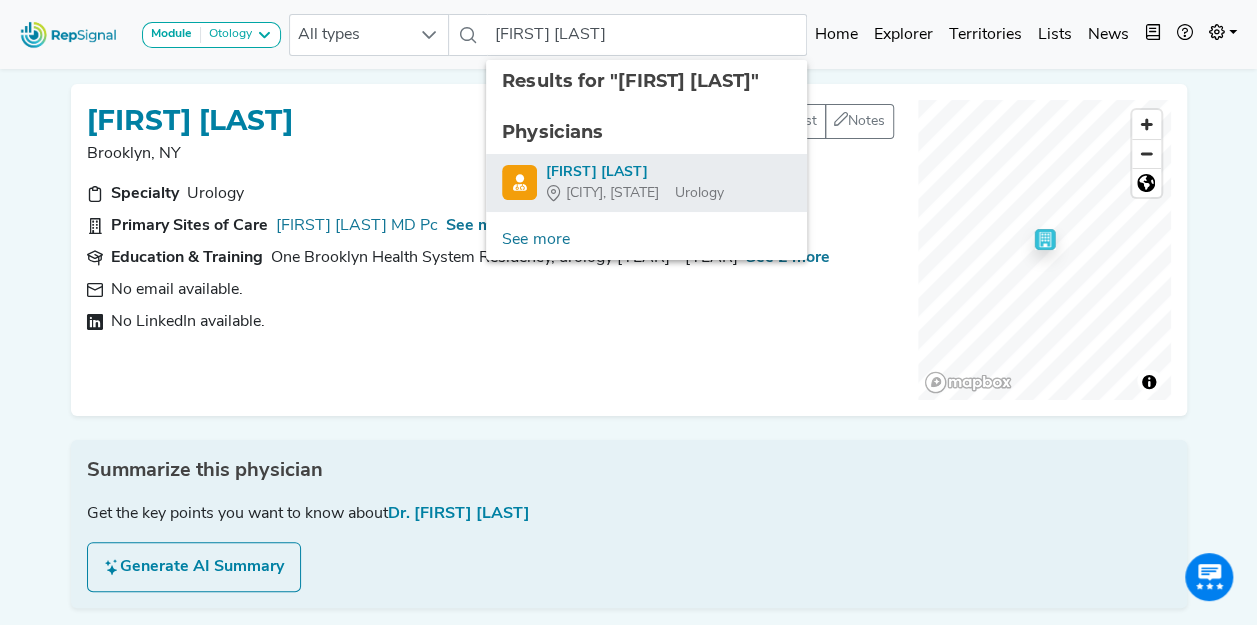 click on "[FIRST] [LAST]" at bounding box center [634, 172] 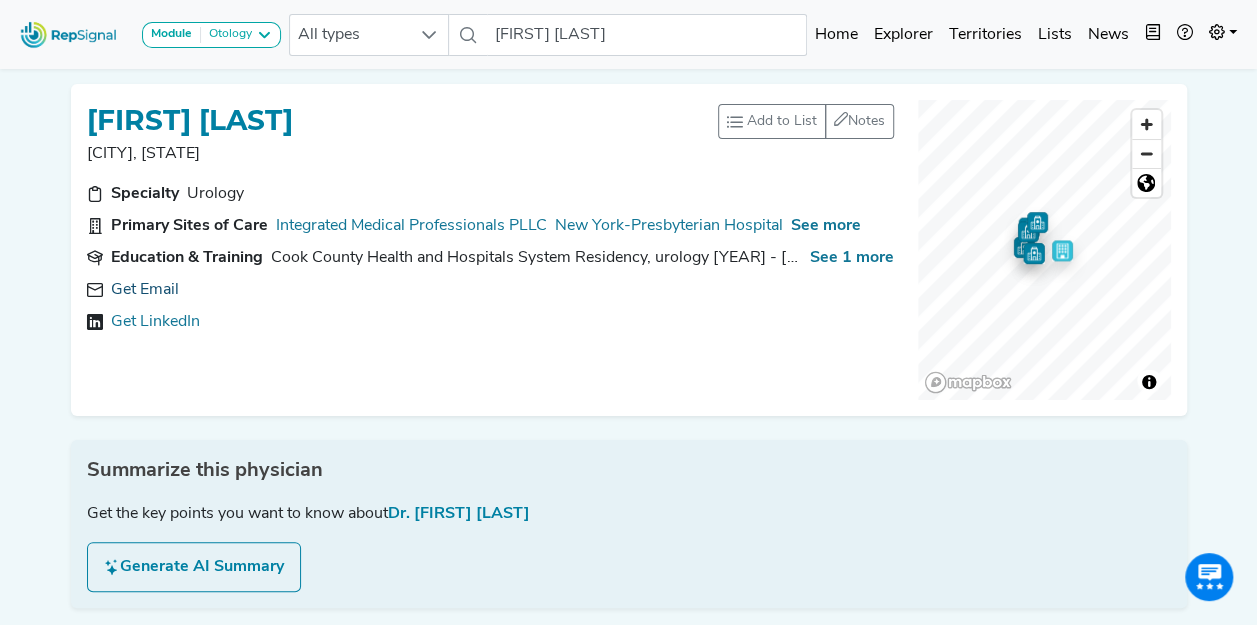 click on "Get Email" at bounding box center [145, 290] 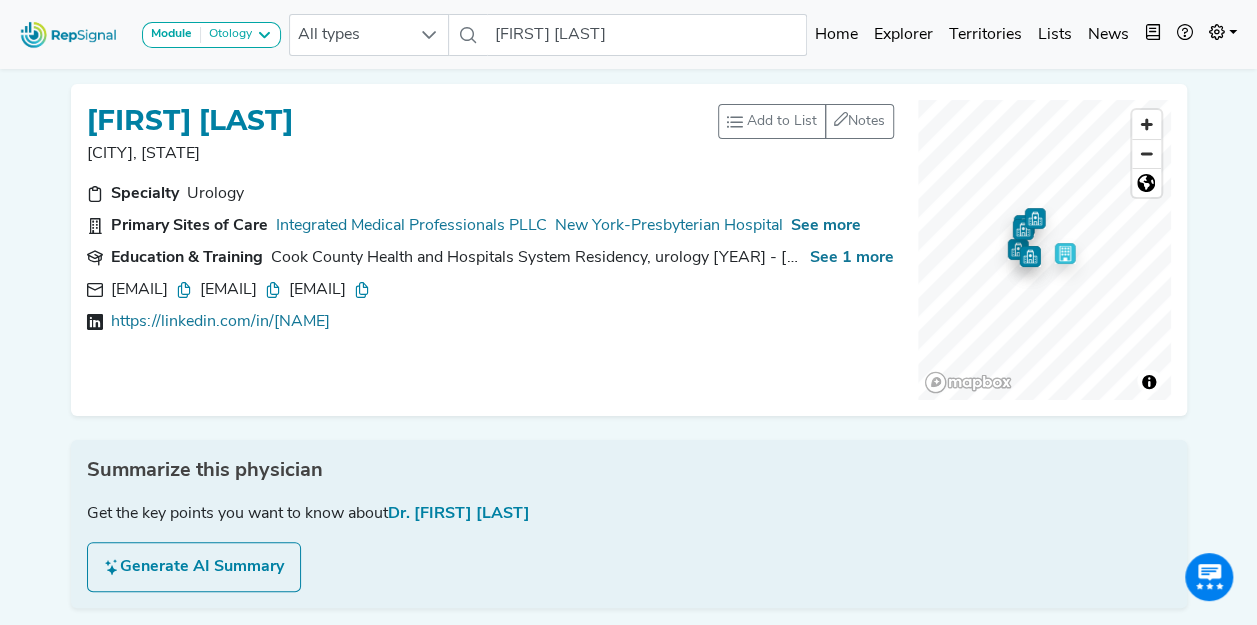 click at bounding box center (184, 290) 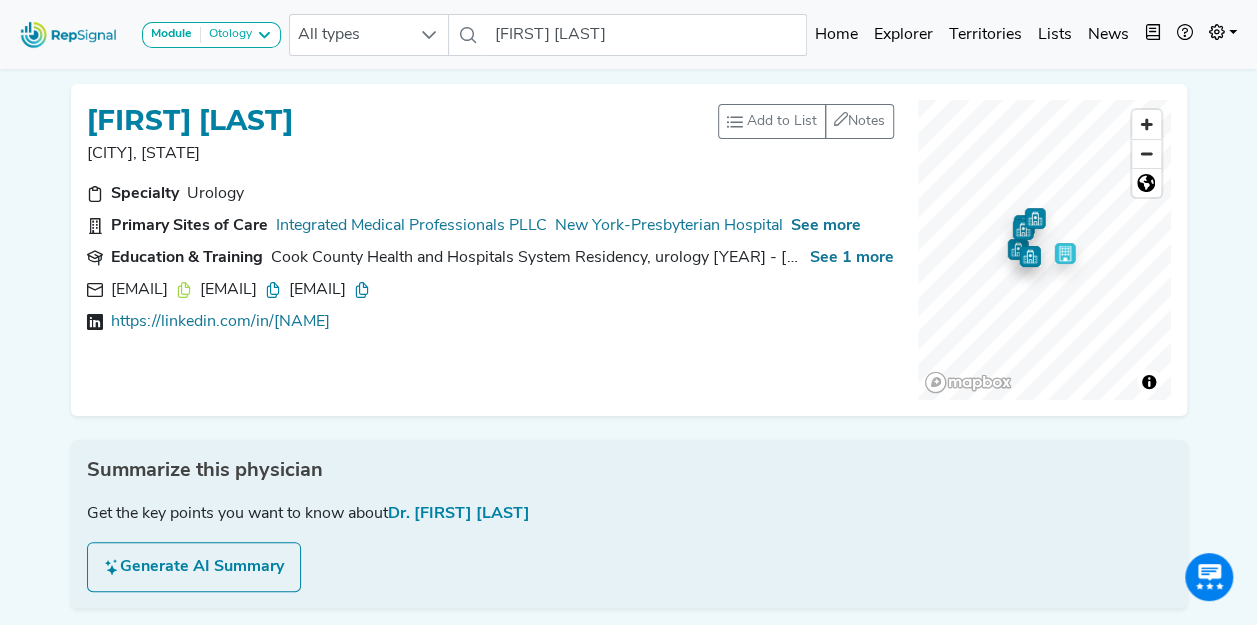 click at bounding box center (184, 290) 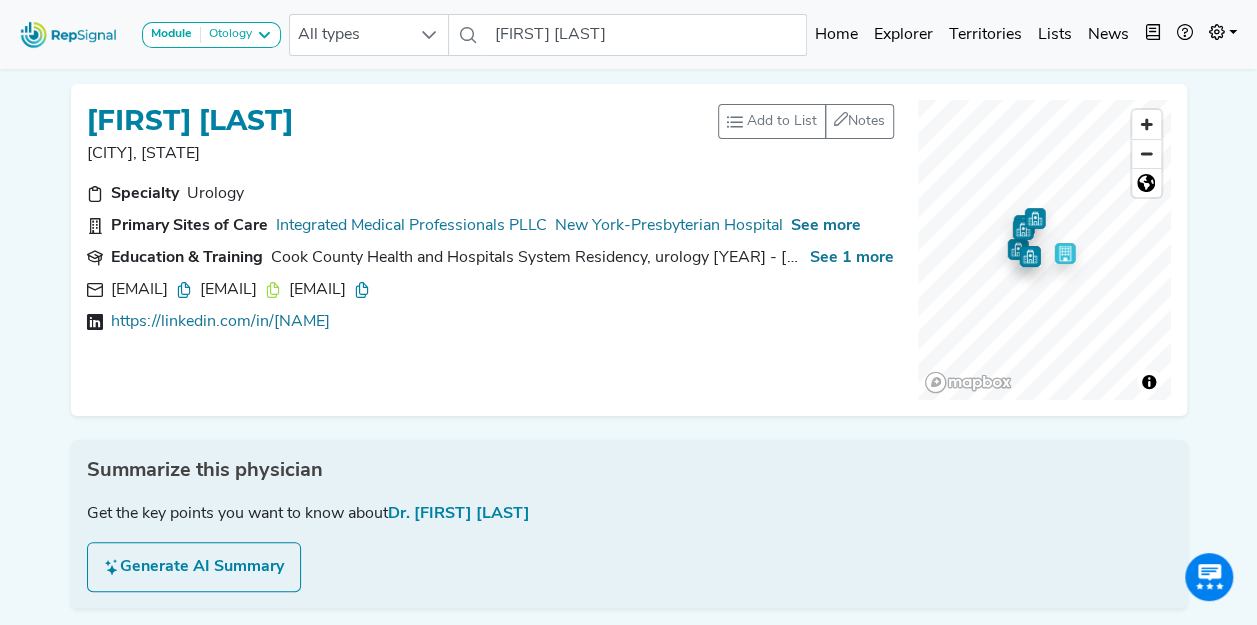 click at bounding box center (362, 290) 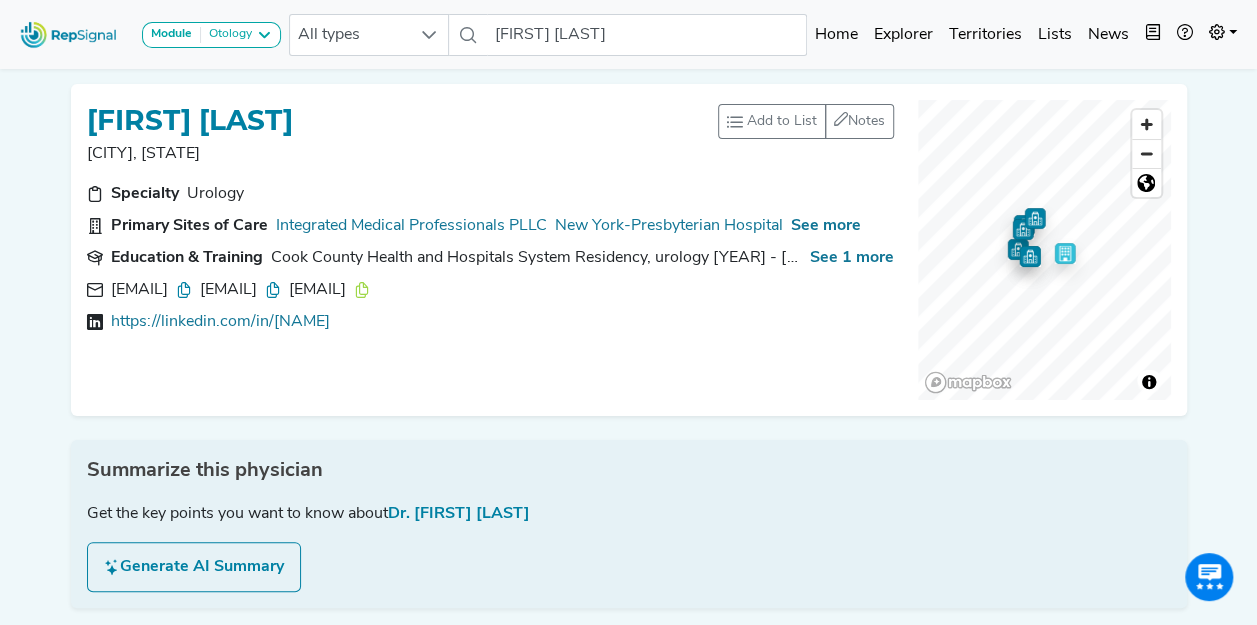 click at bounding box center (184, 290) 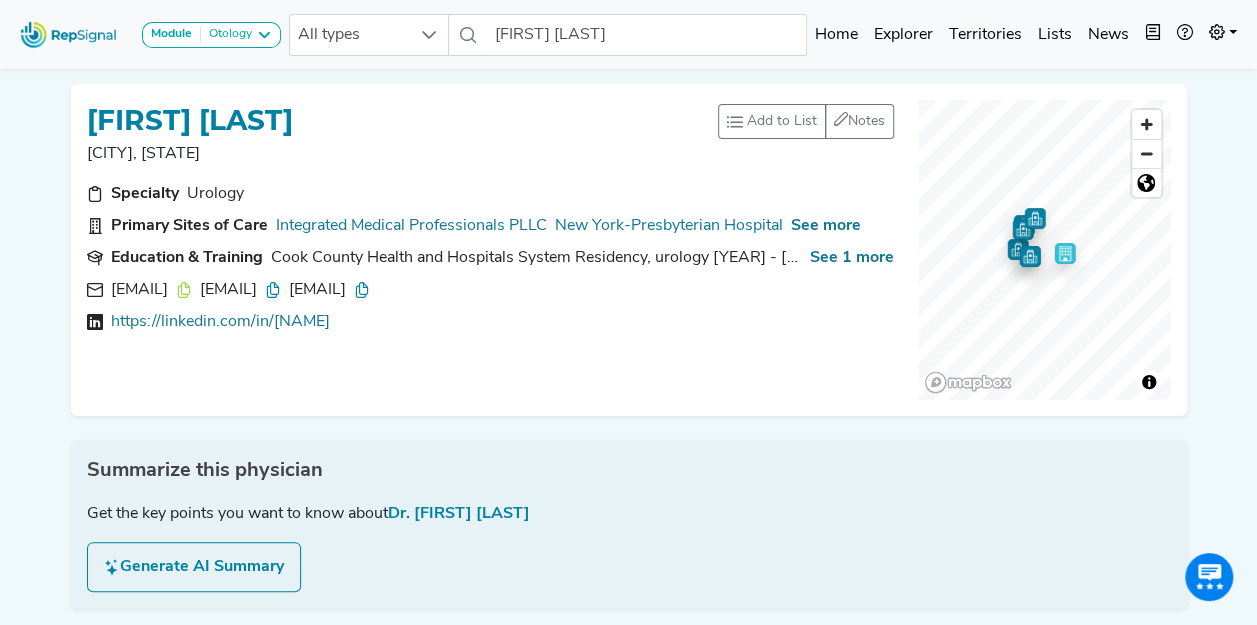 click on "[FIRST] [LAST] [CITY]  Add to List  Recent Lists: Starred Physicians  Create New List   Save   Notes  0  unread notes Specialty Urology Primary Sites of Care Integrated Medical Professionals PLLC   New York-Presbyterian Hospital   See more Education & Training Cook County Health and Hospitals System Residency, urology [YEAR] - [YEAR]  See 1 more  [EMAIL]  [EMAIL]   https://linkedin.com/in/[NAME]" at bounding box center (490, 250) 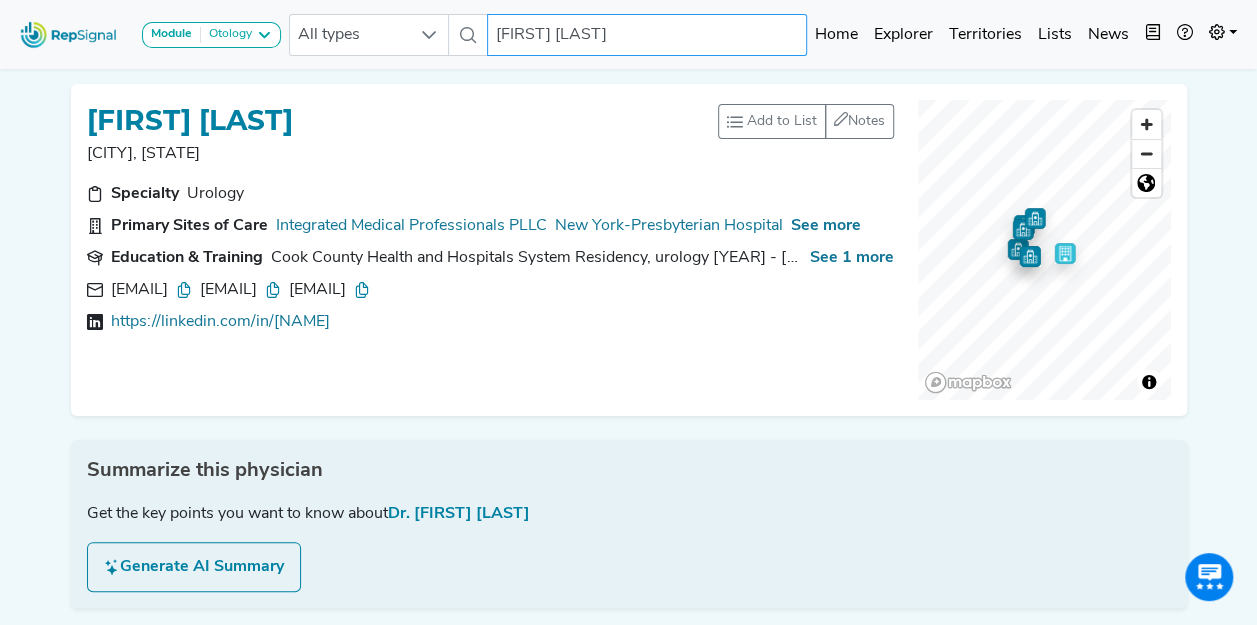 click on "[FIRST] [LAST]" at bounding box center (647, 35) 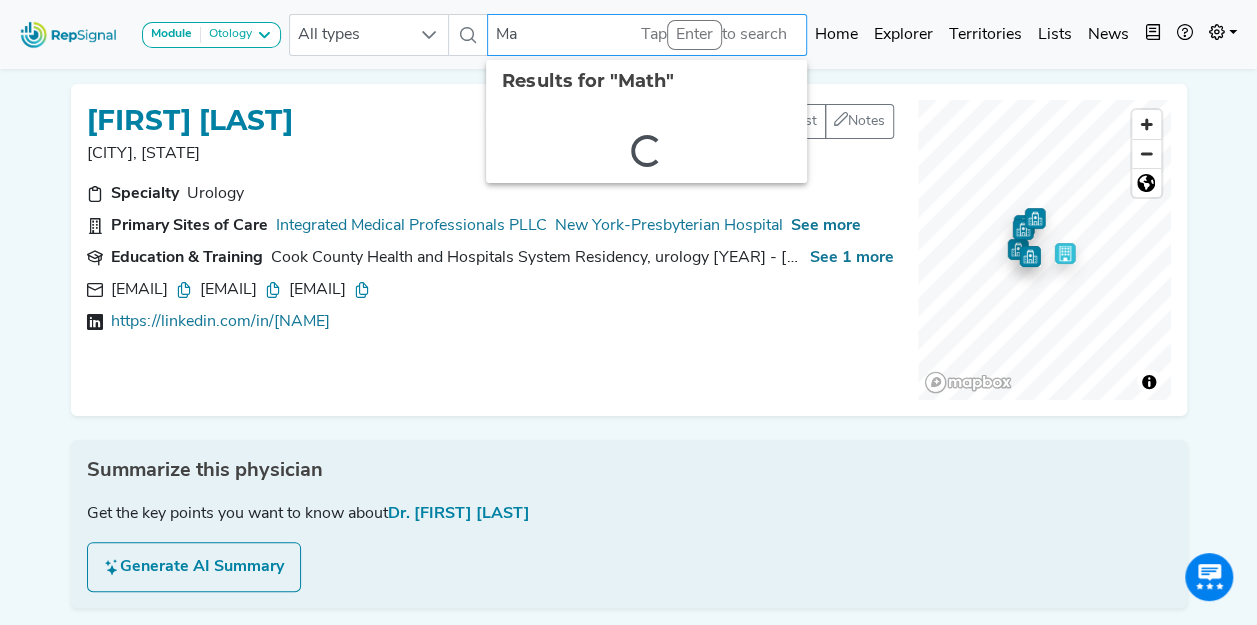 type on "M" 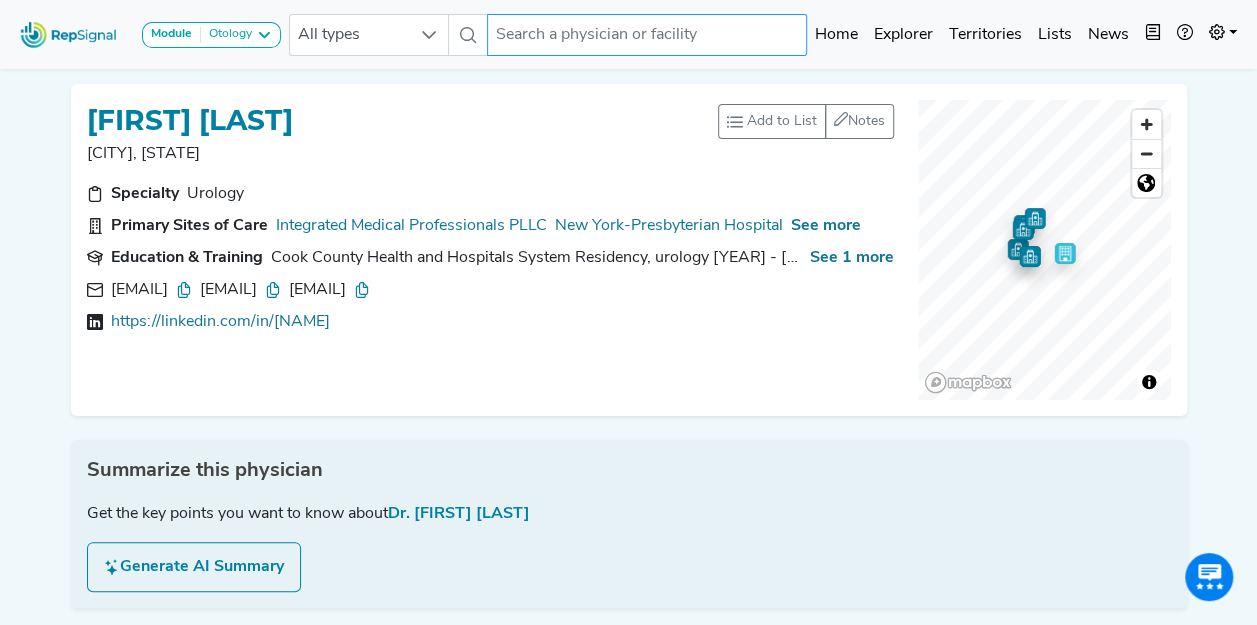 paste on "[FIRST] [LAST]" 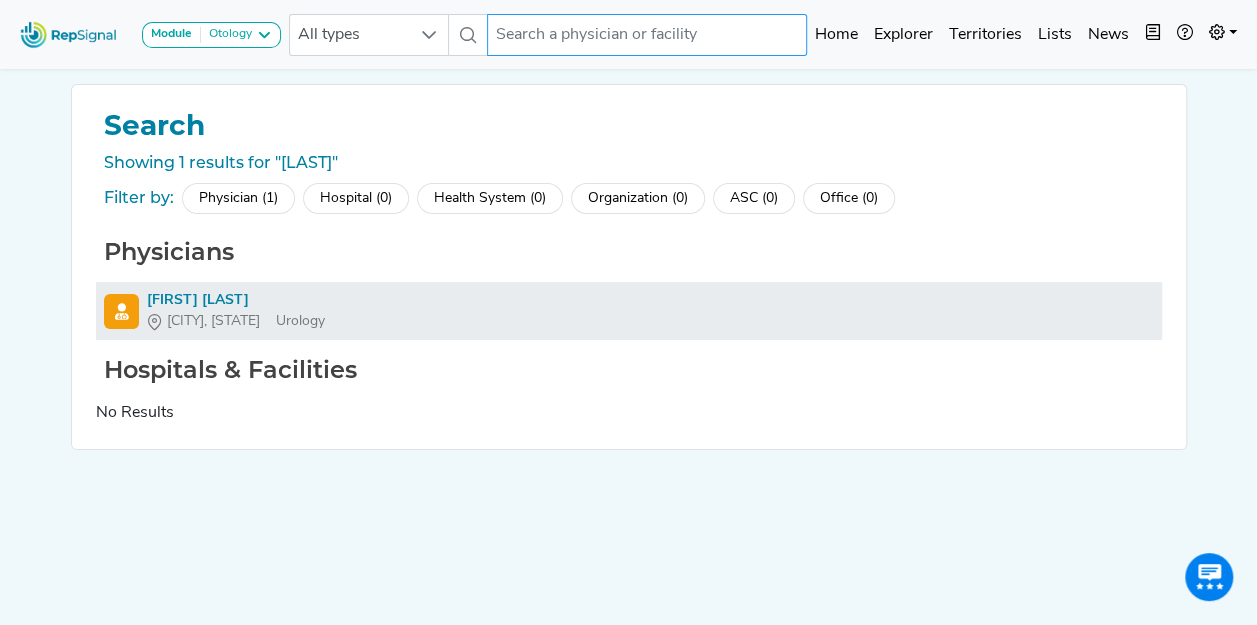 type 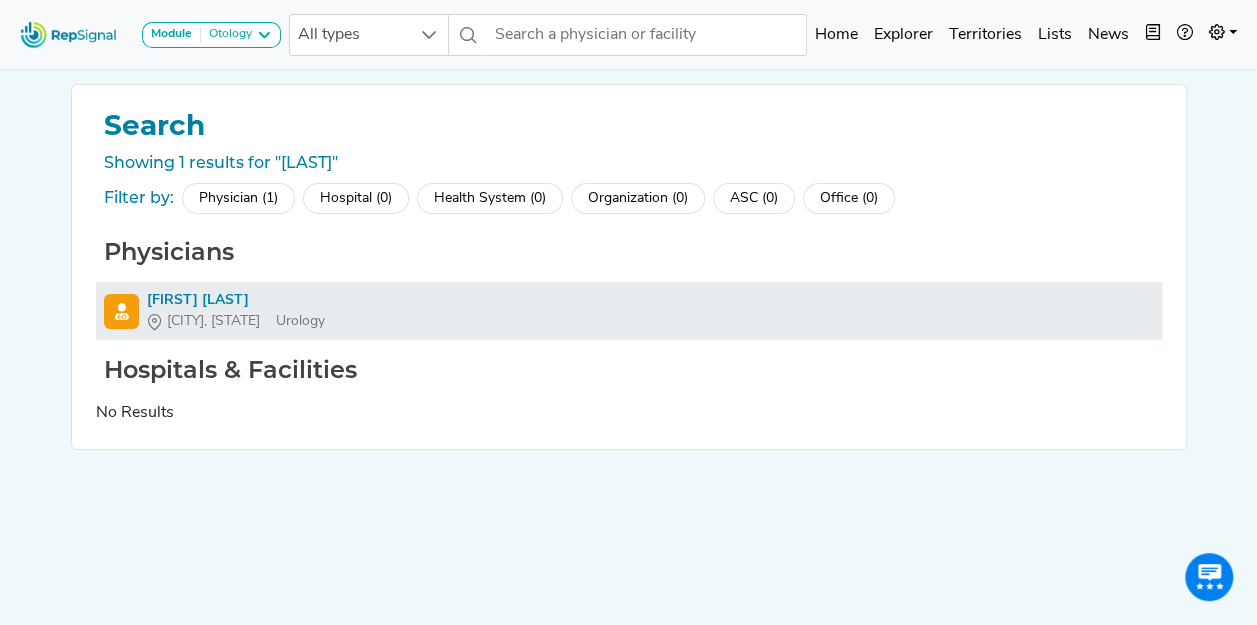 click on "[FIRST] [LAST]" at bounding box center (236, 300) 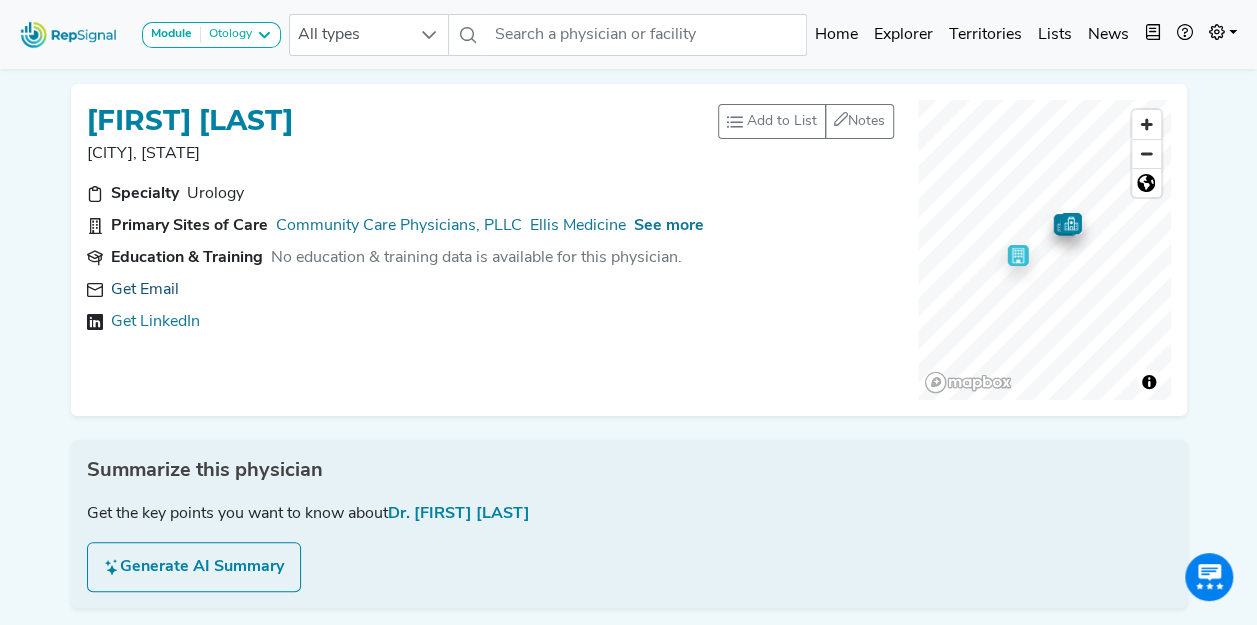 click on "Get Email" at bounding box center (145, 290) 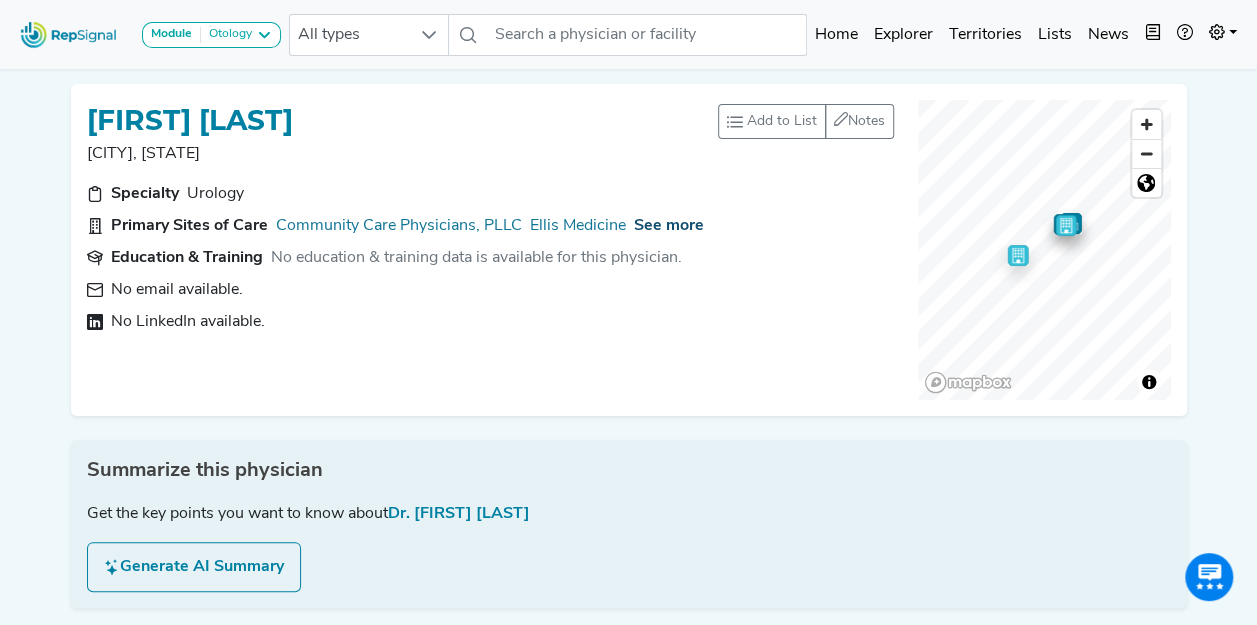 click on "See more" at bounding box center [669, 226] 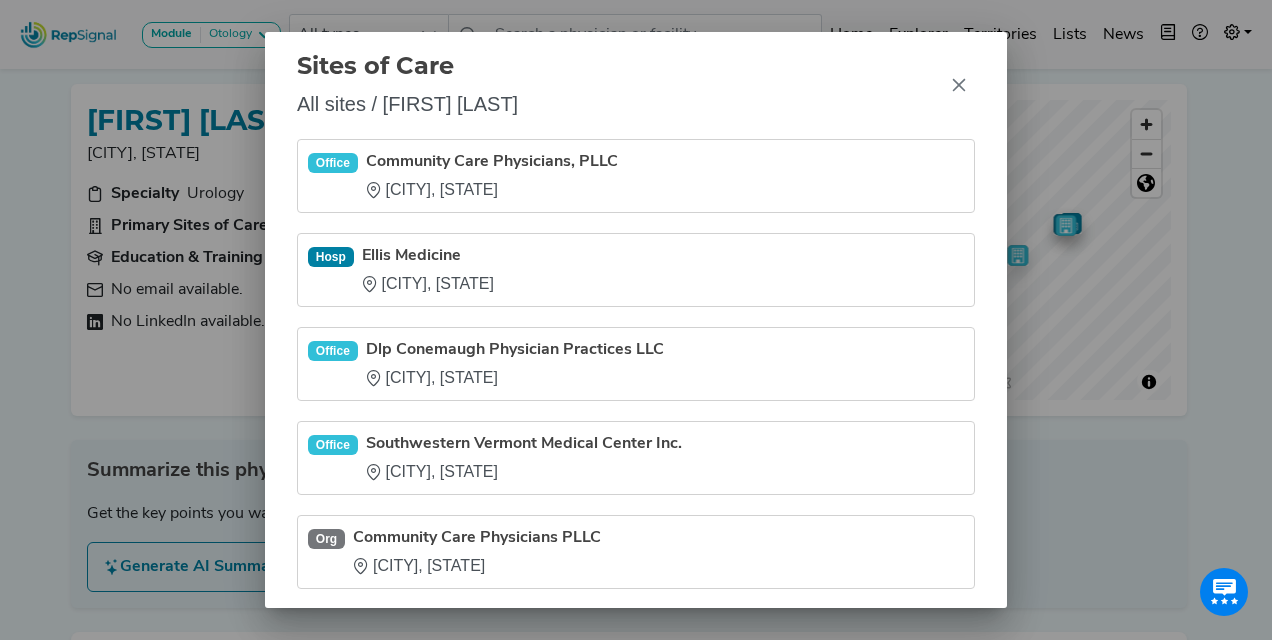 click on "Community Care Physicians, PLLC" at bounding box center (492, 162) 